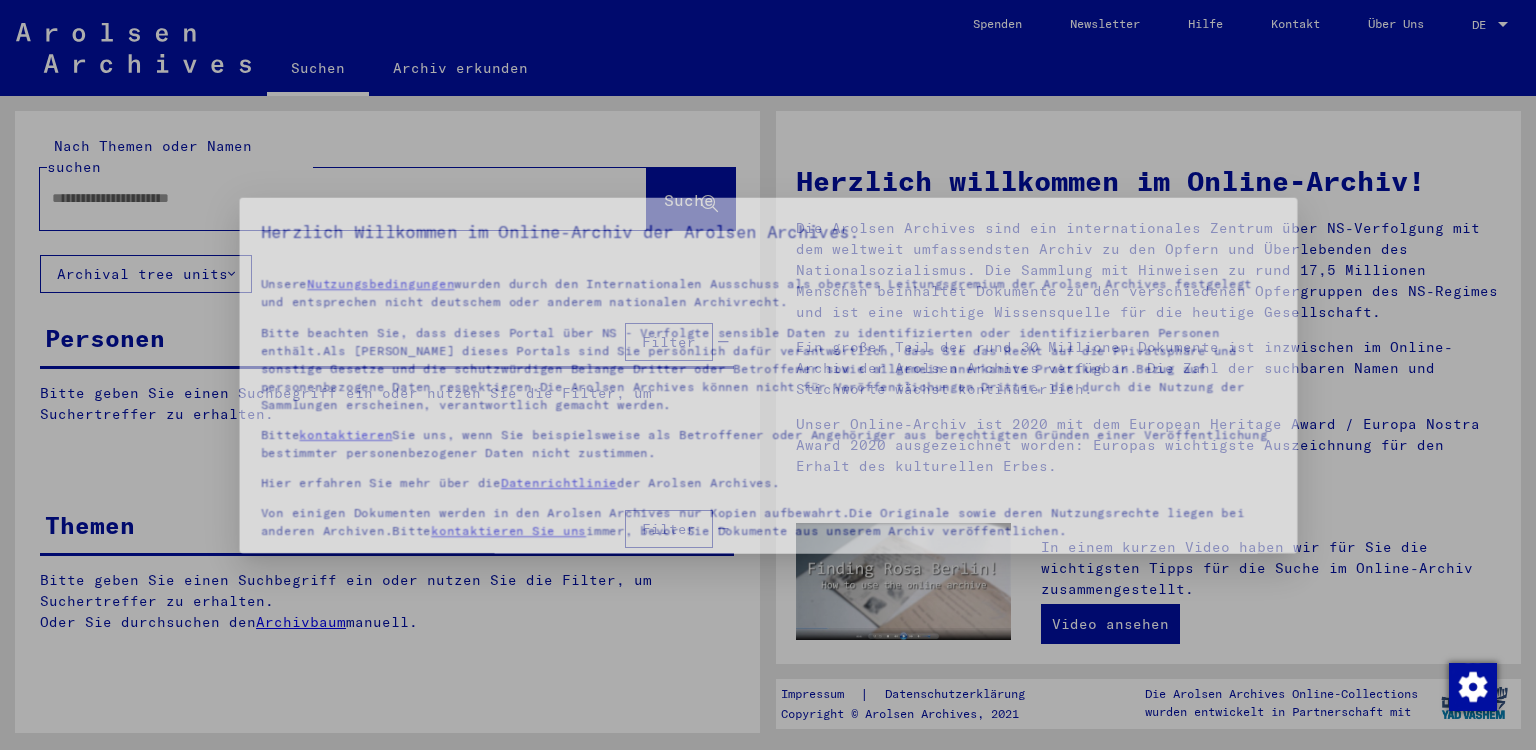 scroll, scrollTop: 0, scrollLeft: 0, axis: both 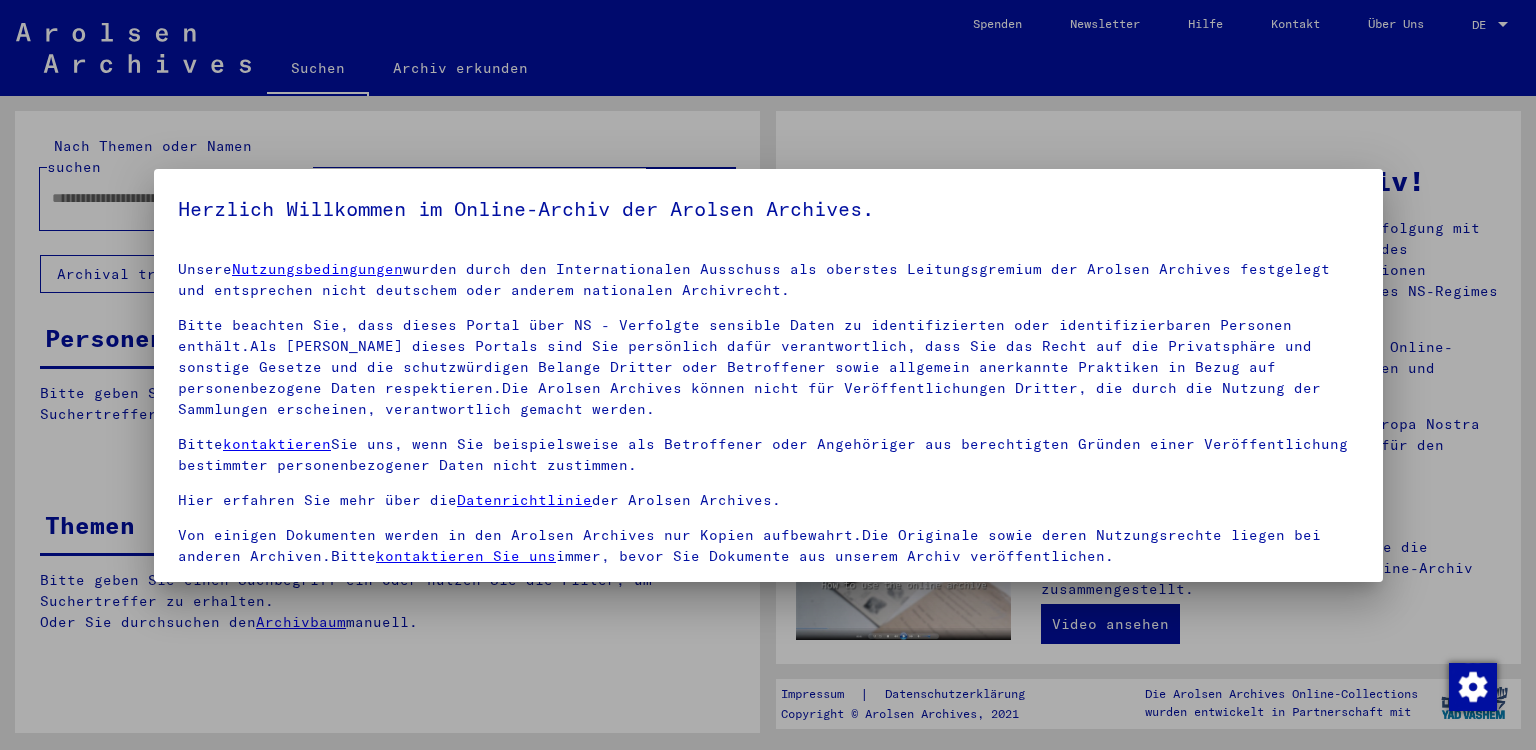 click on "Unsere  Nutzungsbedingungen  wurden durch den Internationalen Ausschuss als oberstes Leitungsgremium der Arolsen Archives festgelegt und entsprechen nicht deutschem oder anderem nationalen Archivrecht. Bitte beachten Sie, dass dieses Portal über NS - Verfolgte sensible Daten zu identifizierten oder identifizierbaren Personen enthält.Als [PERSON_NAME] dieses Portals sind Sie persönlich dafür verantwortlich, dass Sie das Recht auf die Privatsphäre und sonstige Gesetze und die schutzwürdigen Belange Dritter oder Betroffener sowie allgemein anerkannte Praktiken in Bezug auf personenbezogene Daten respektieren.Die Arolsen Archives können nicht für Veröffentlichungen Dritter, die durch die Nutzung der Sammlungen erscheinen, verantwortlich gemacht werden. Bitte  kontaktieren  Sie uns, wenn Sie beispielsweise als Betroffener oder Angehöriger aus berechtigten Gründen einer Veröffentlichung bestimmter personenbezogener Daten nicht zustimmen. Hier erfahren Sie mehr über die  Datenrichtlinie  der Arolsen Archives." at bounding box center [768, 413] 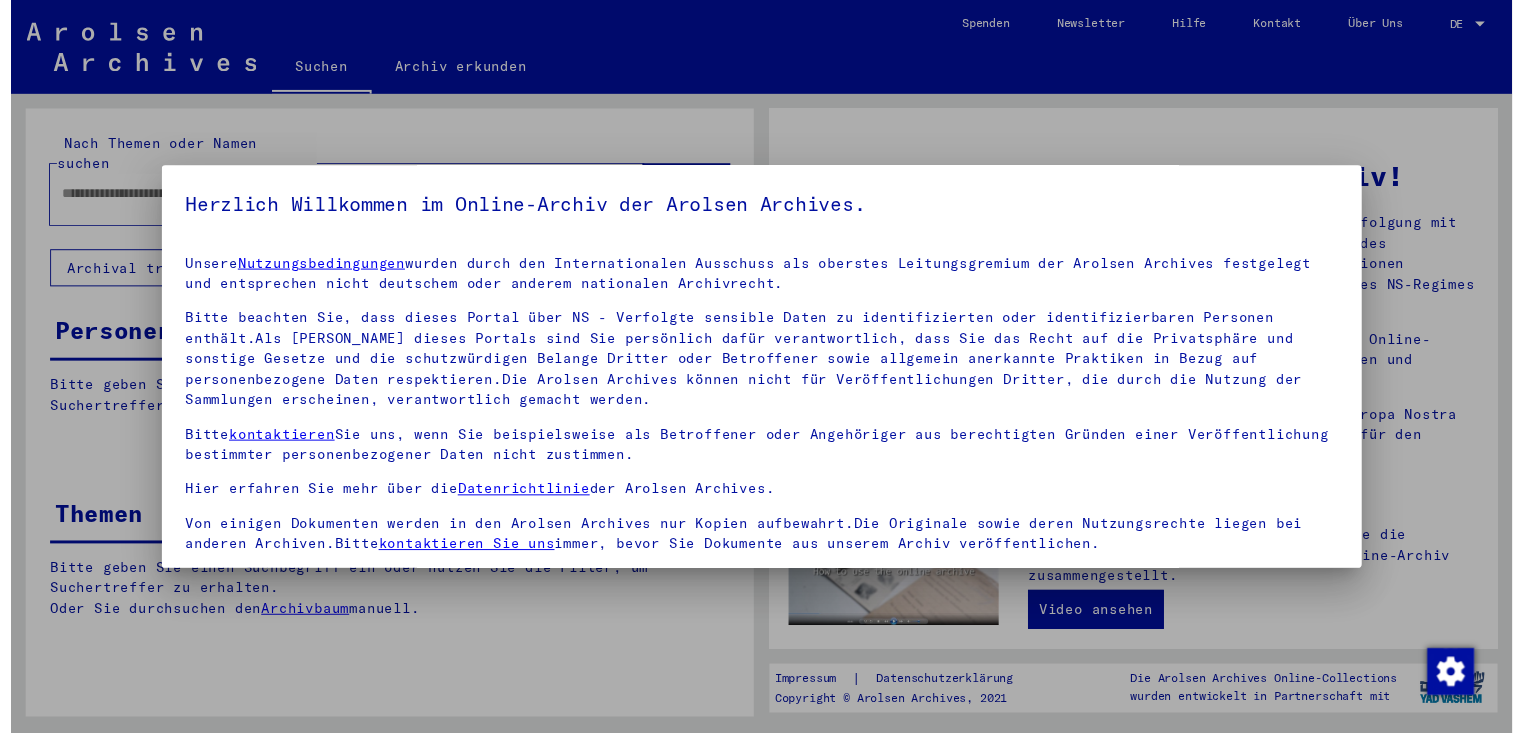 scroll, scrollTop: 167, scrollLeft: 0, axis: vertical 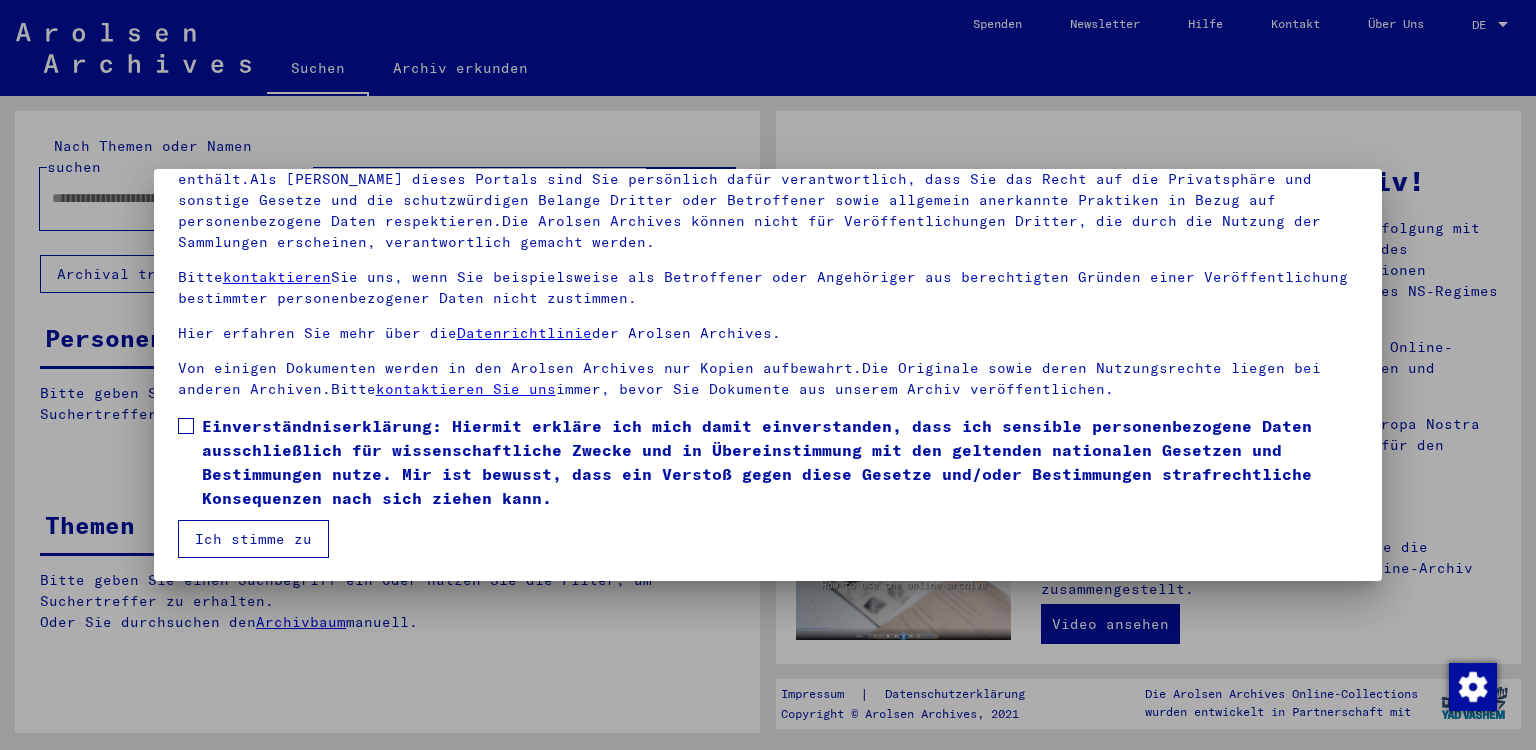 click at bounding box center (186, 426) 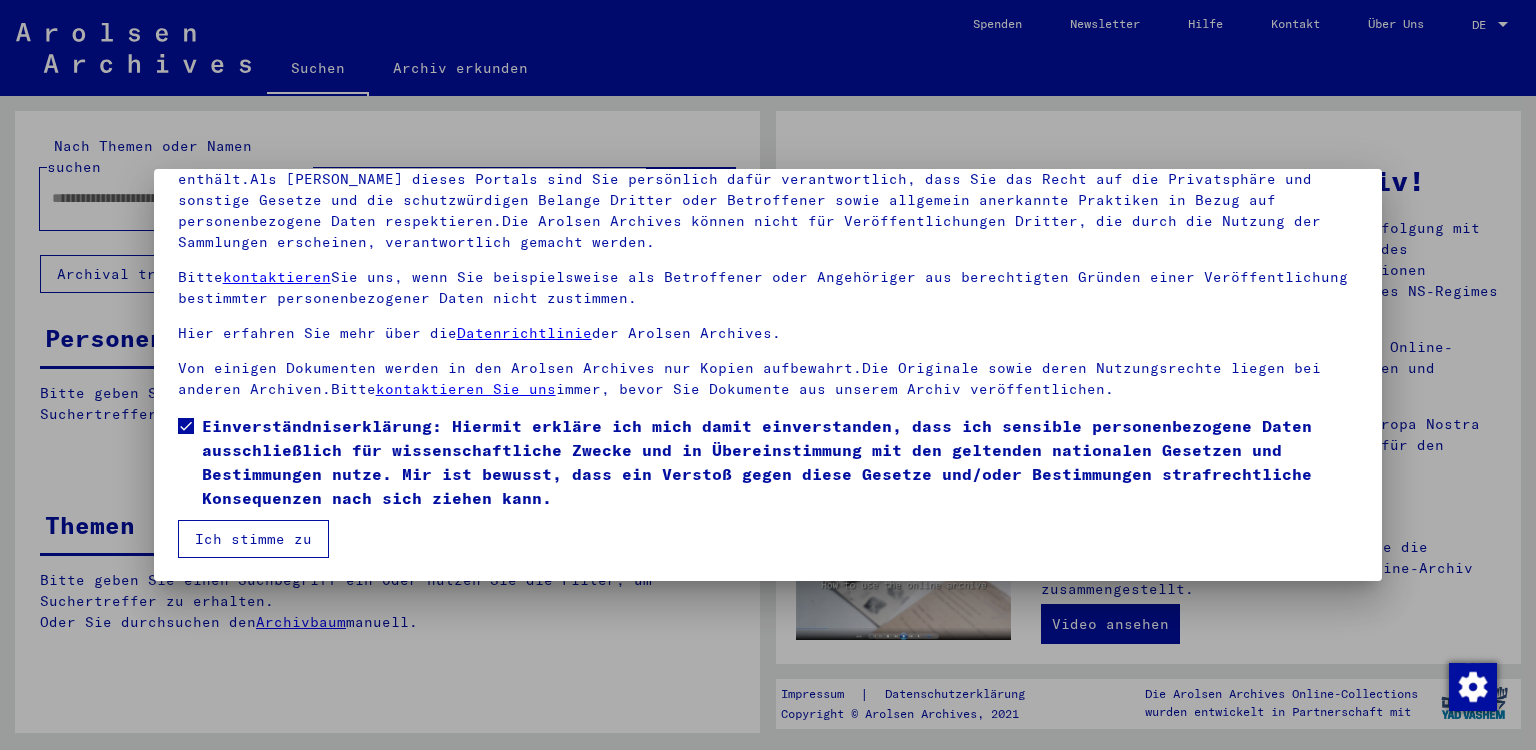 click on "Ich stimme zu" at bounding box center (253, 539) 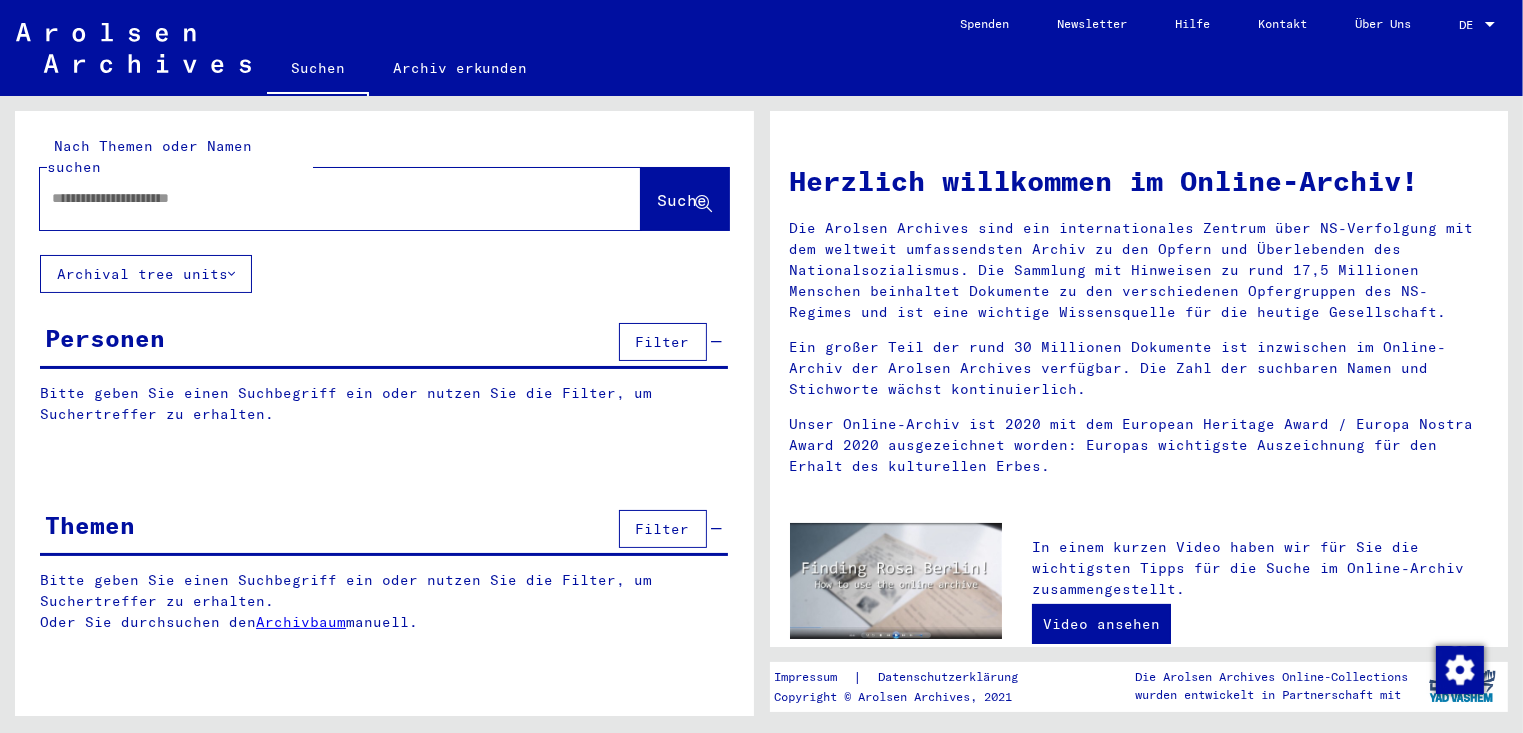 drag, startPoint x: 243, startPoint y: 175, endPoint x: 56, endPoint y: 175, distance: 187 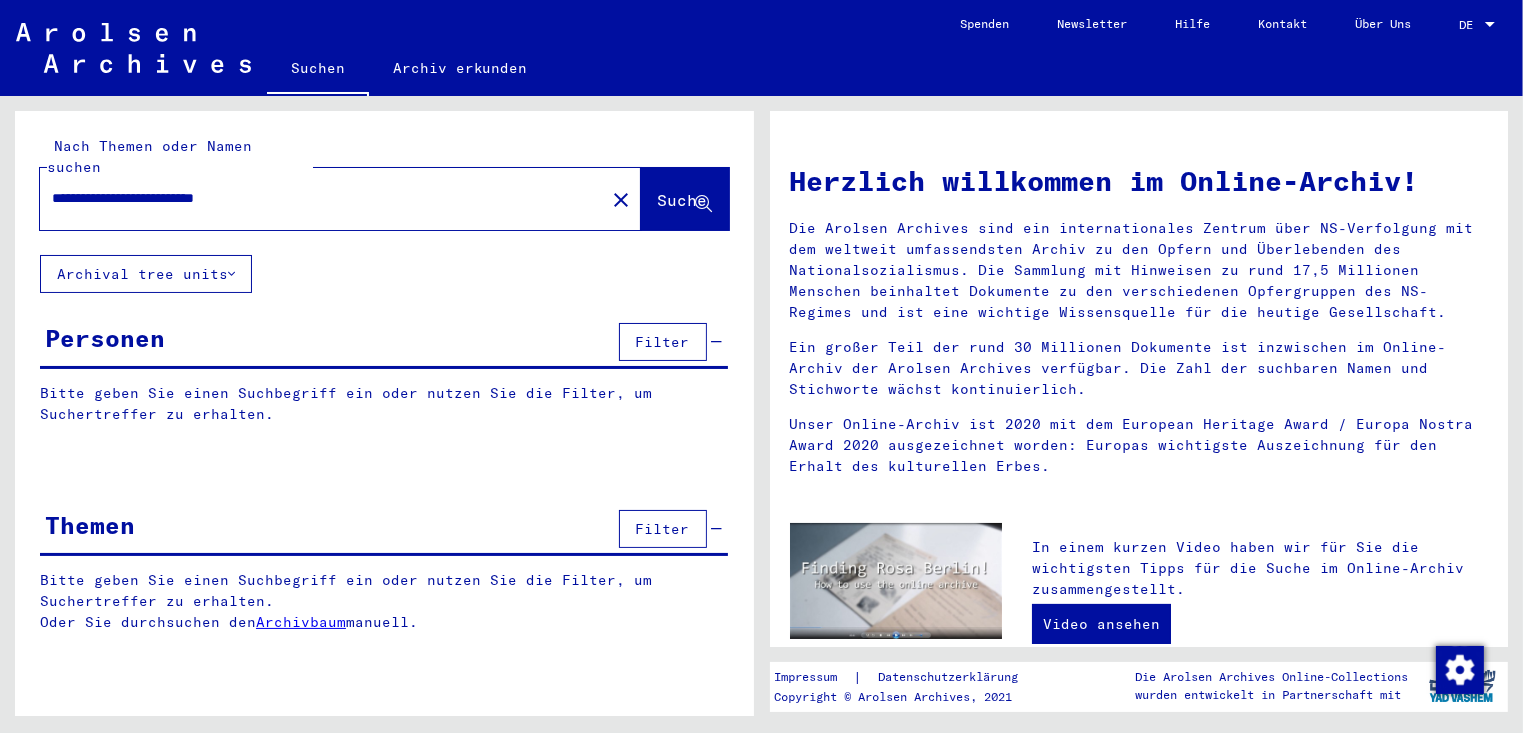 click on "Suche" 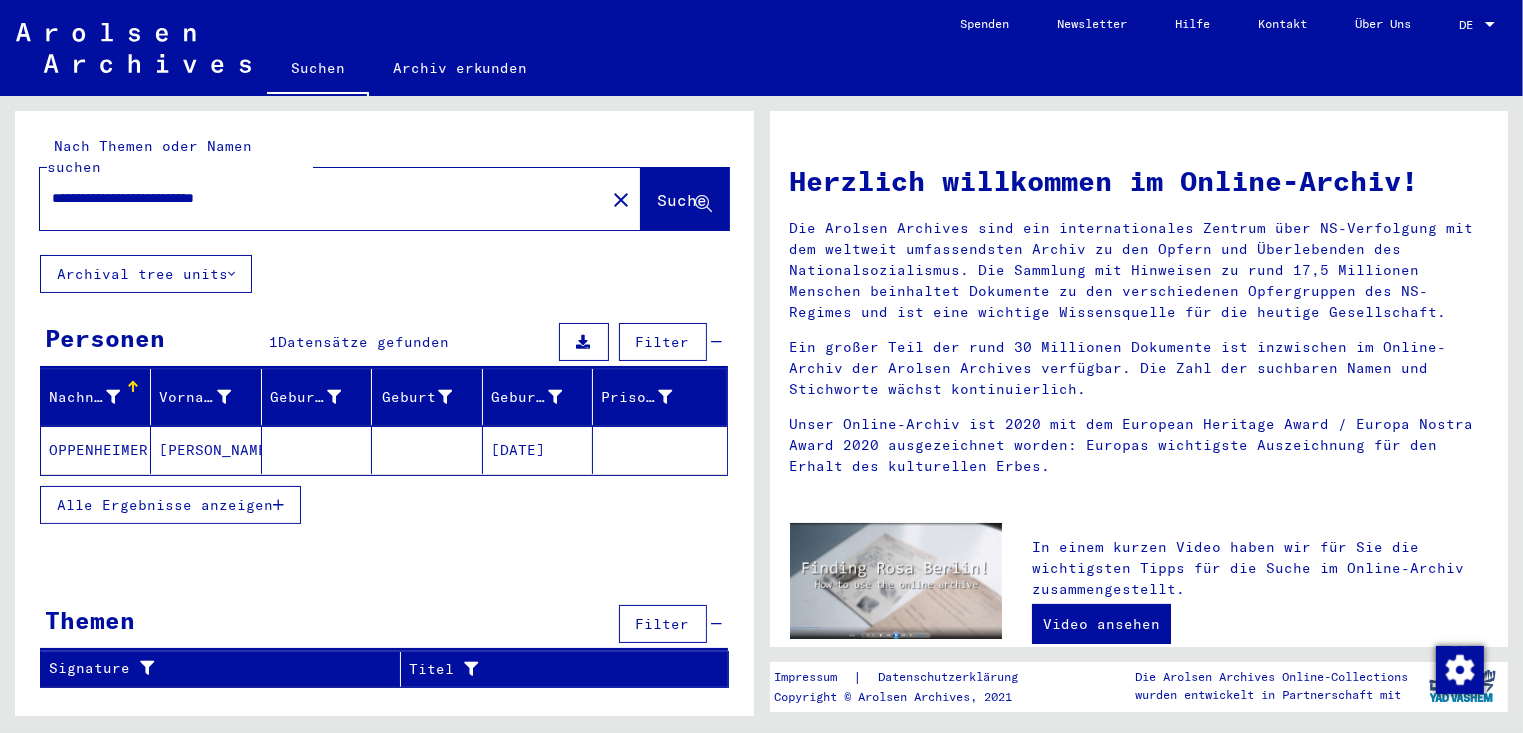 click on "[DATE]" 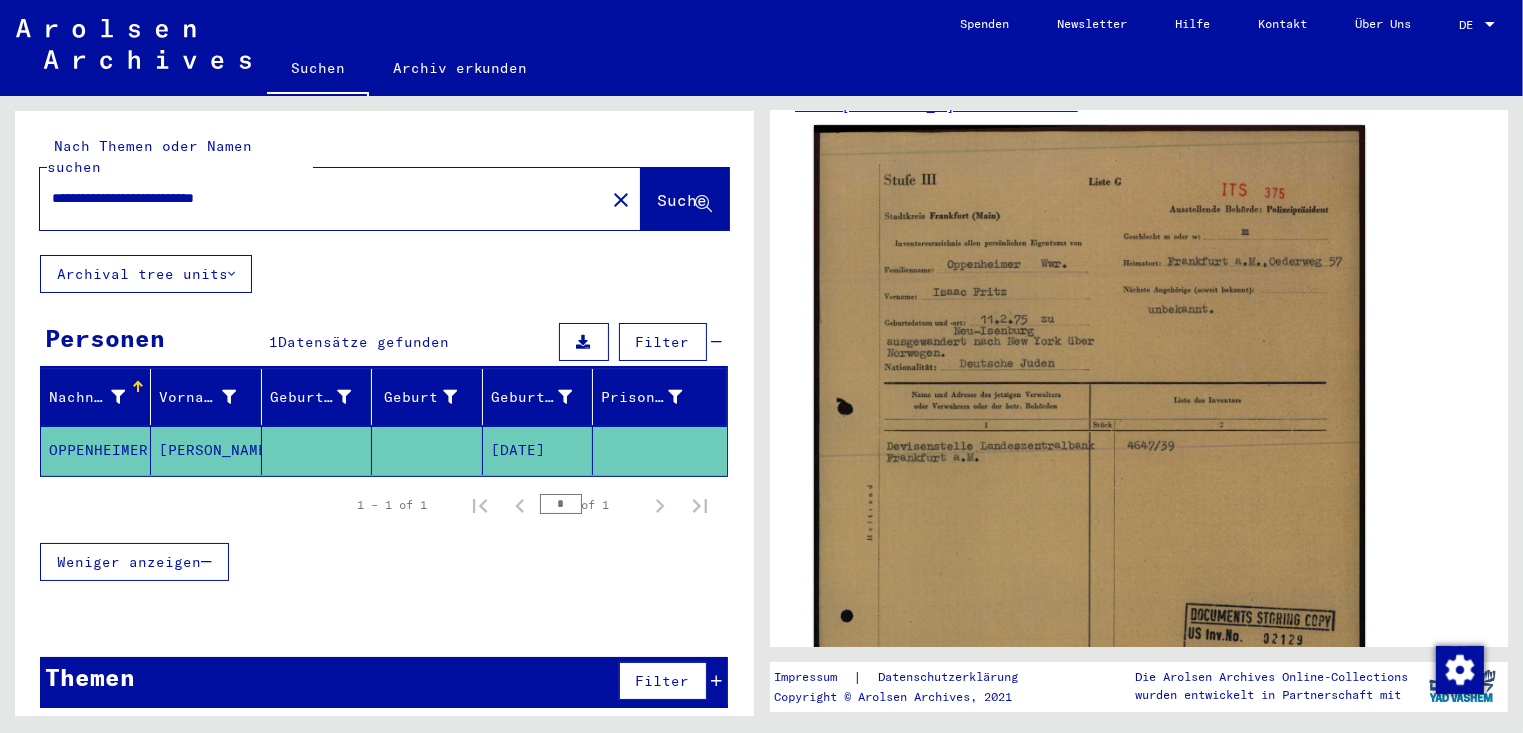 scroll, scrollTop: 400, scrollLeft: 0, axis: vertical 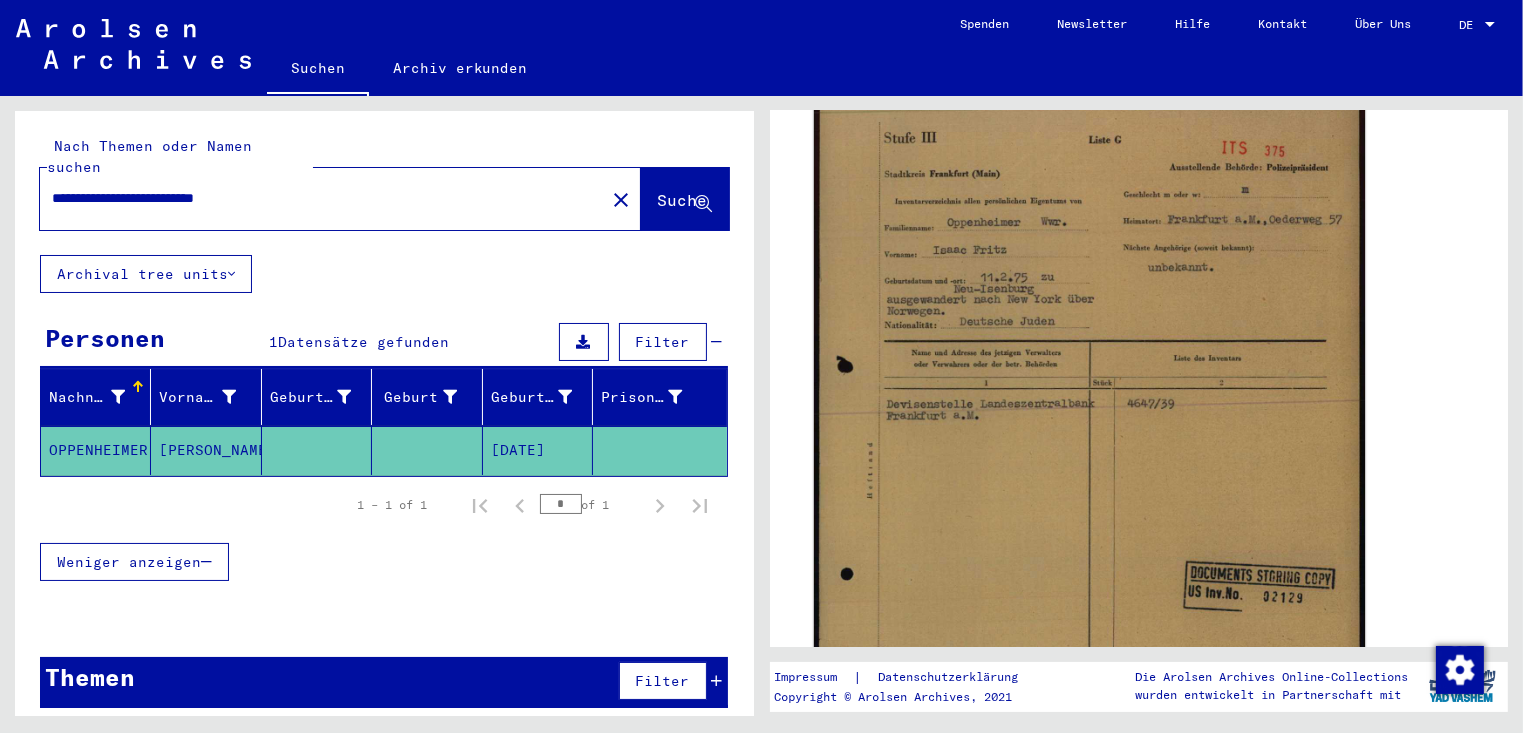 click 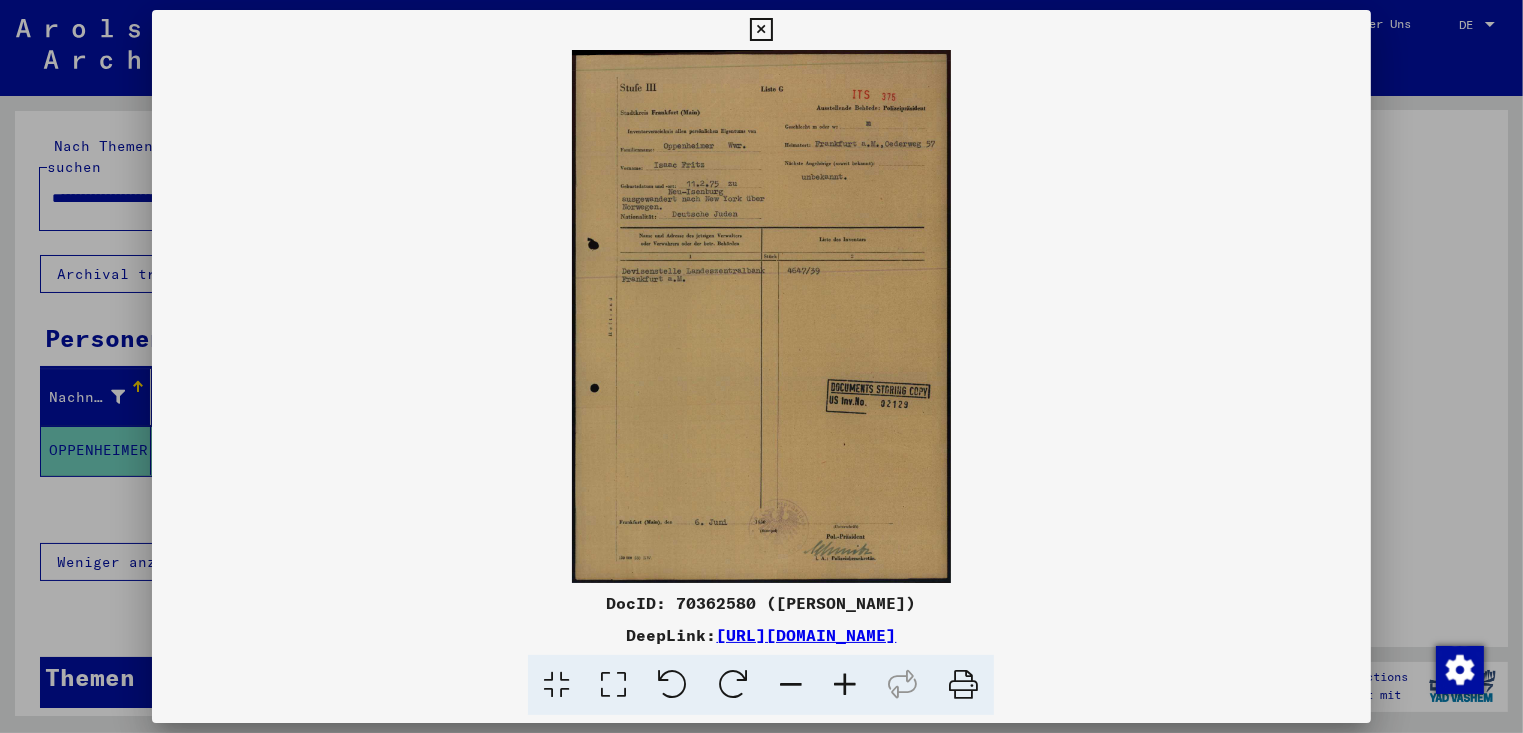 scroll, scrollTop: 0, scrollLeft: 0, axis: both 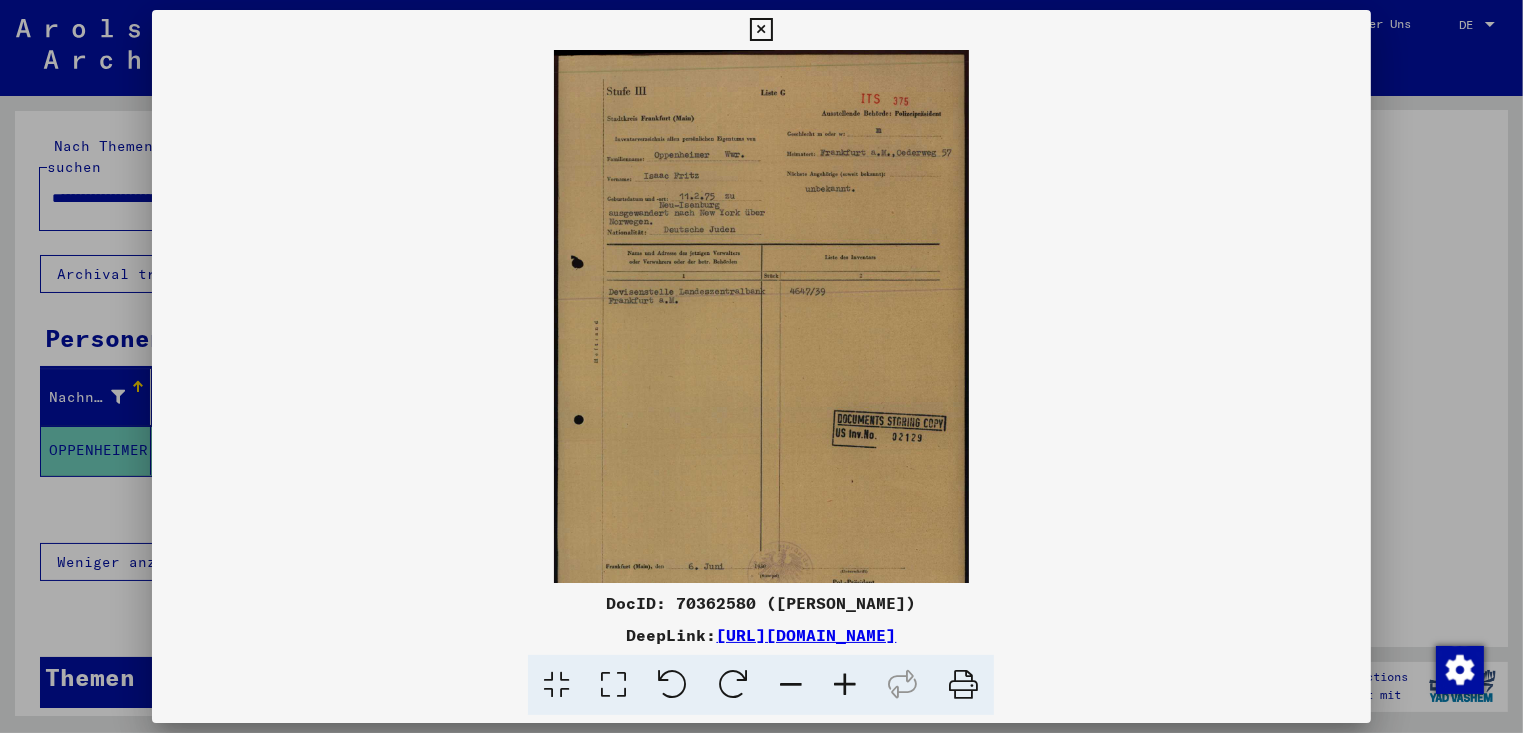 click at bounding box center (845, 685) 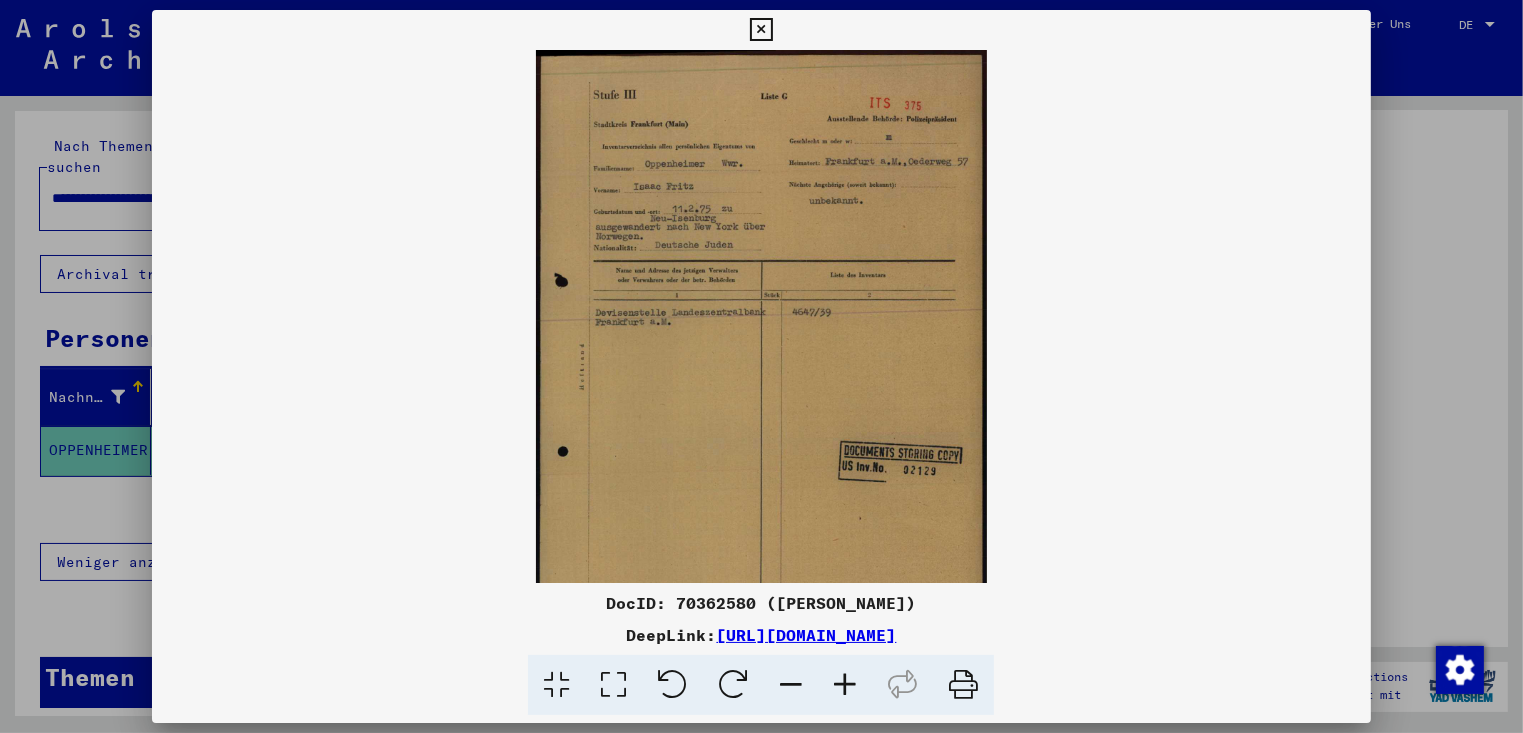 click at bounding box center (845, 685) 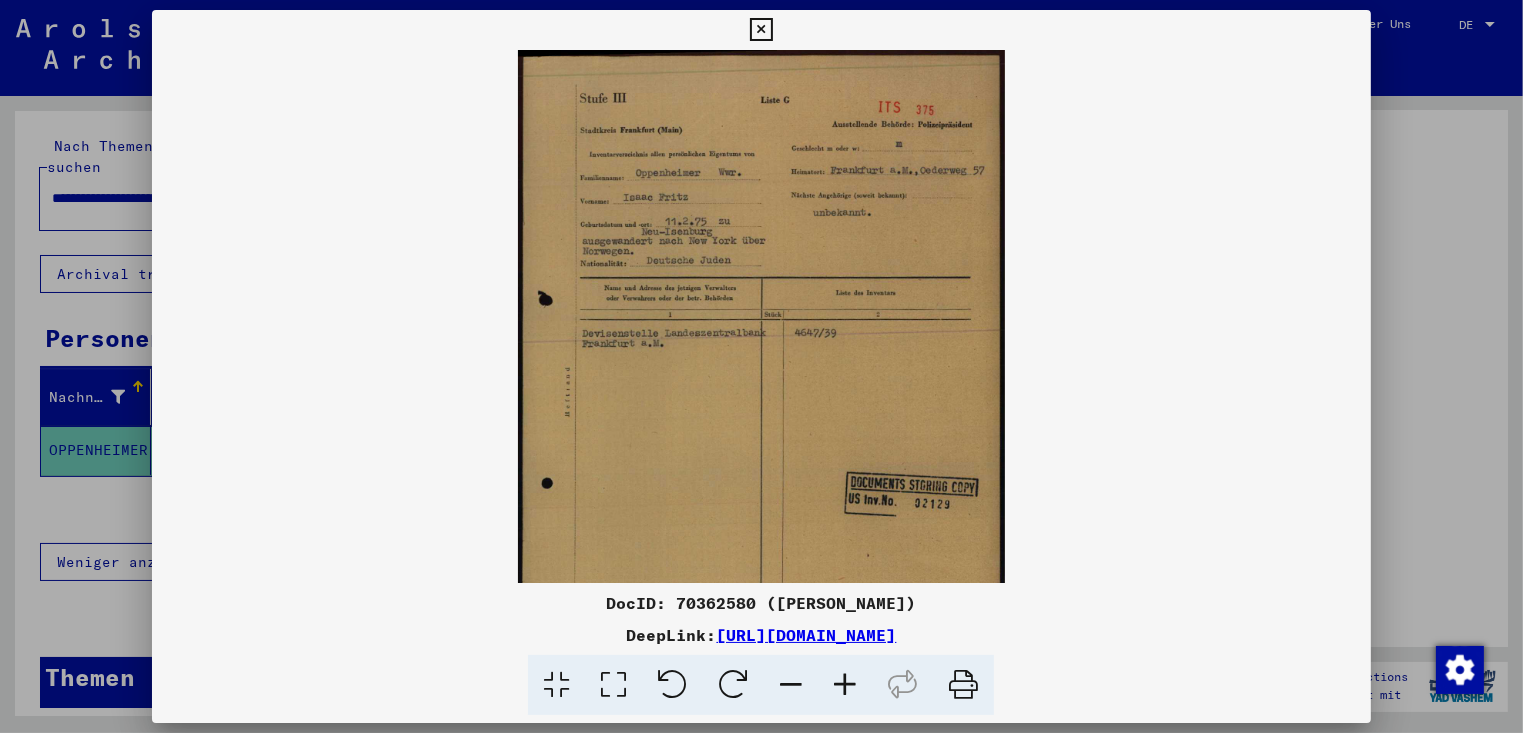 click at bounding box center (845, 685) 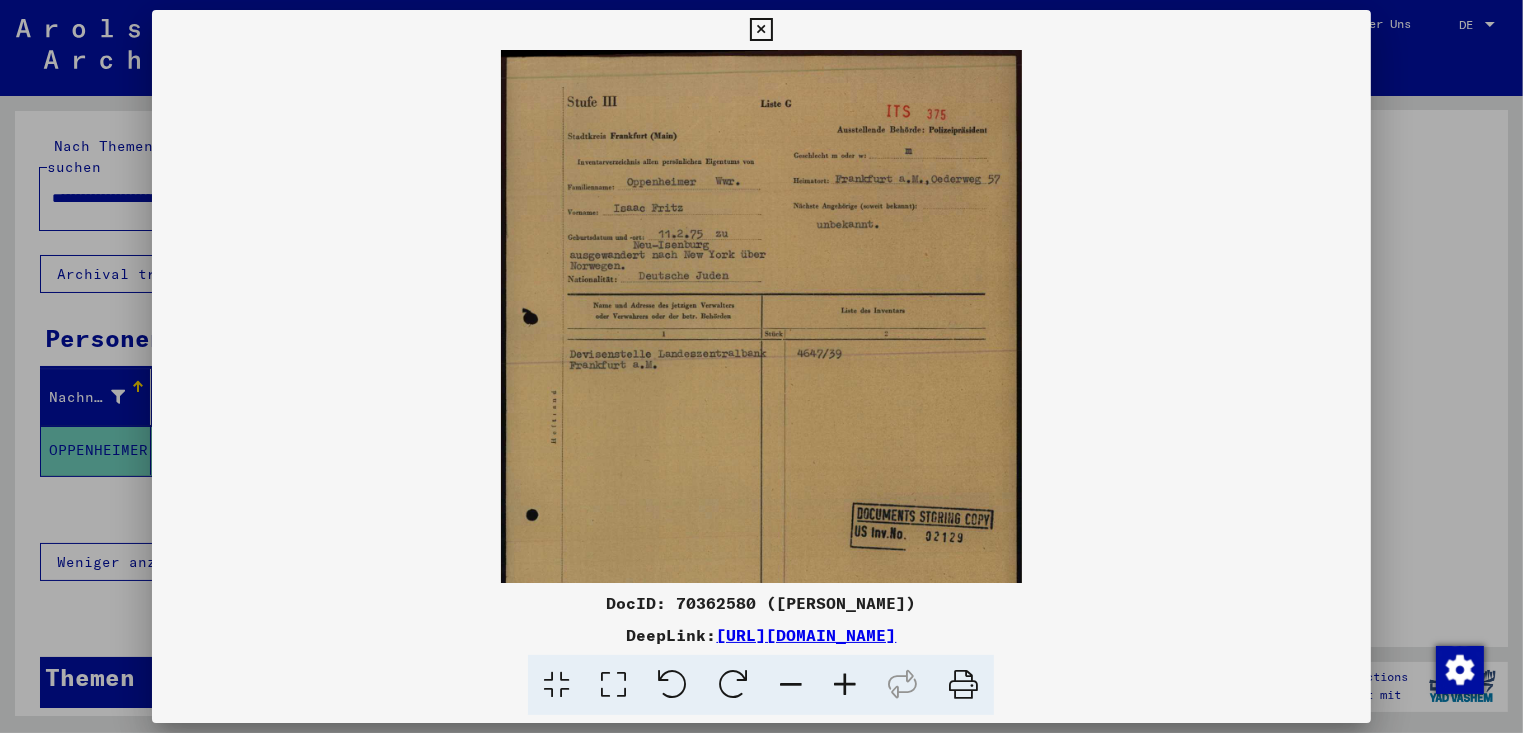 click at bounding box center [845, 685] 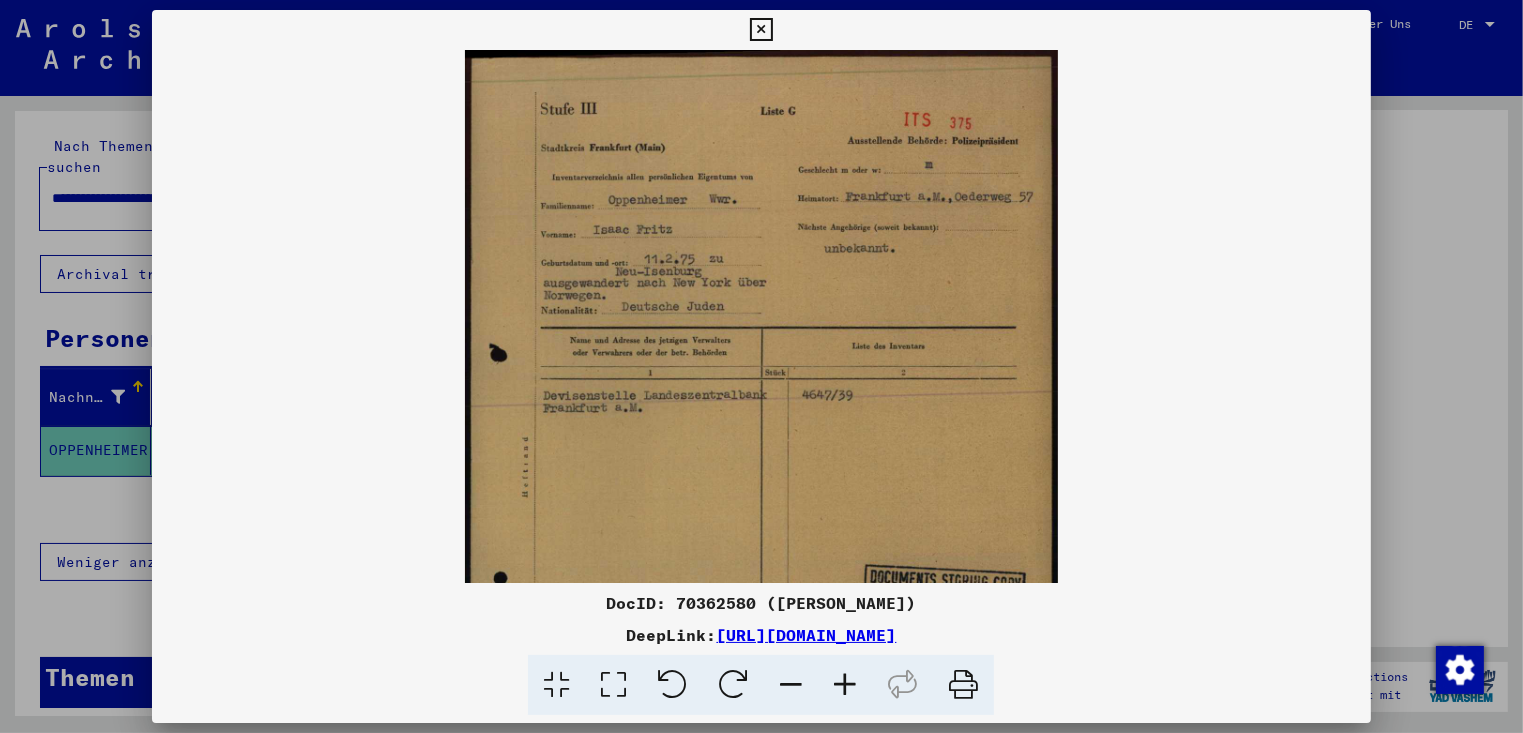 click at bounding box center (845, 685) 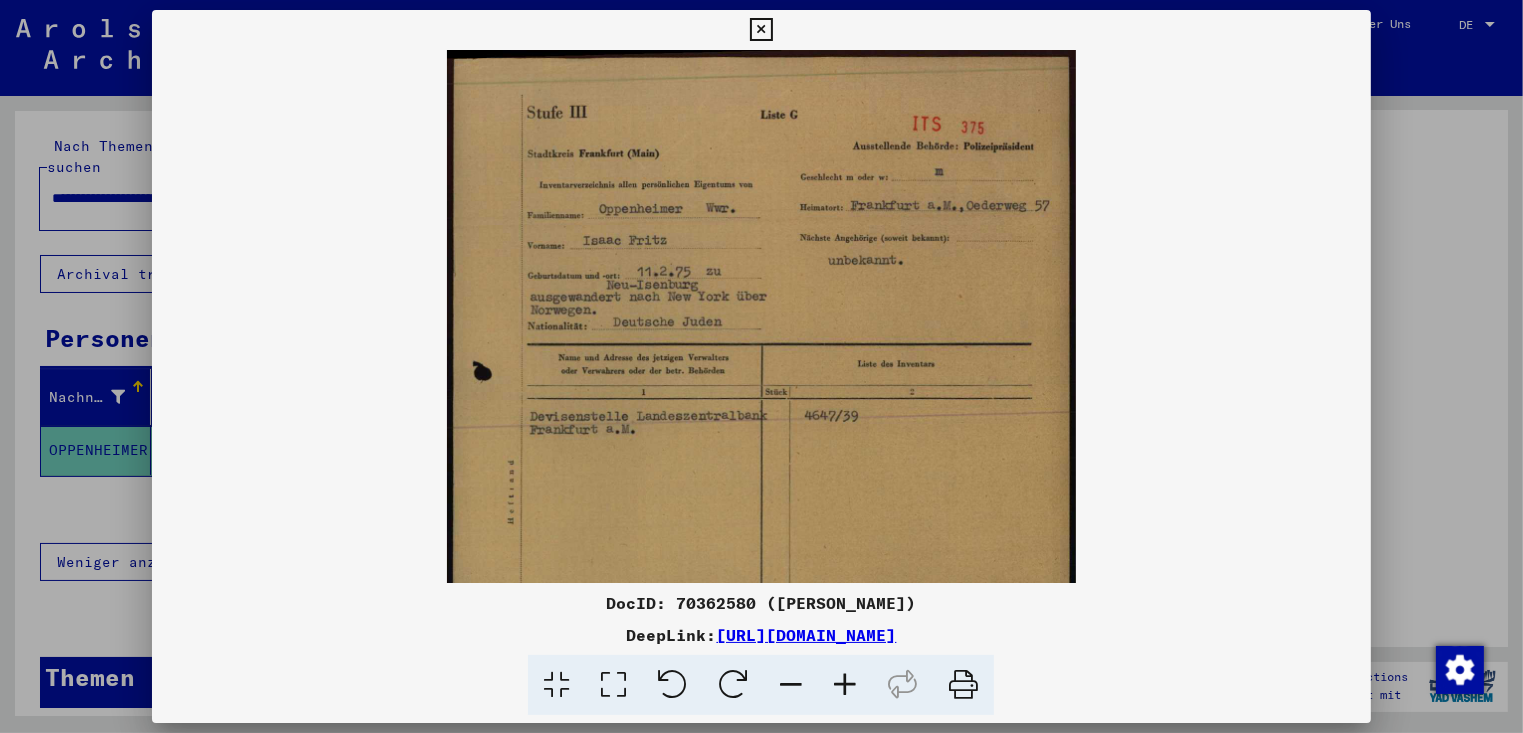 click at bounding box center [845, 685] 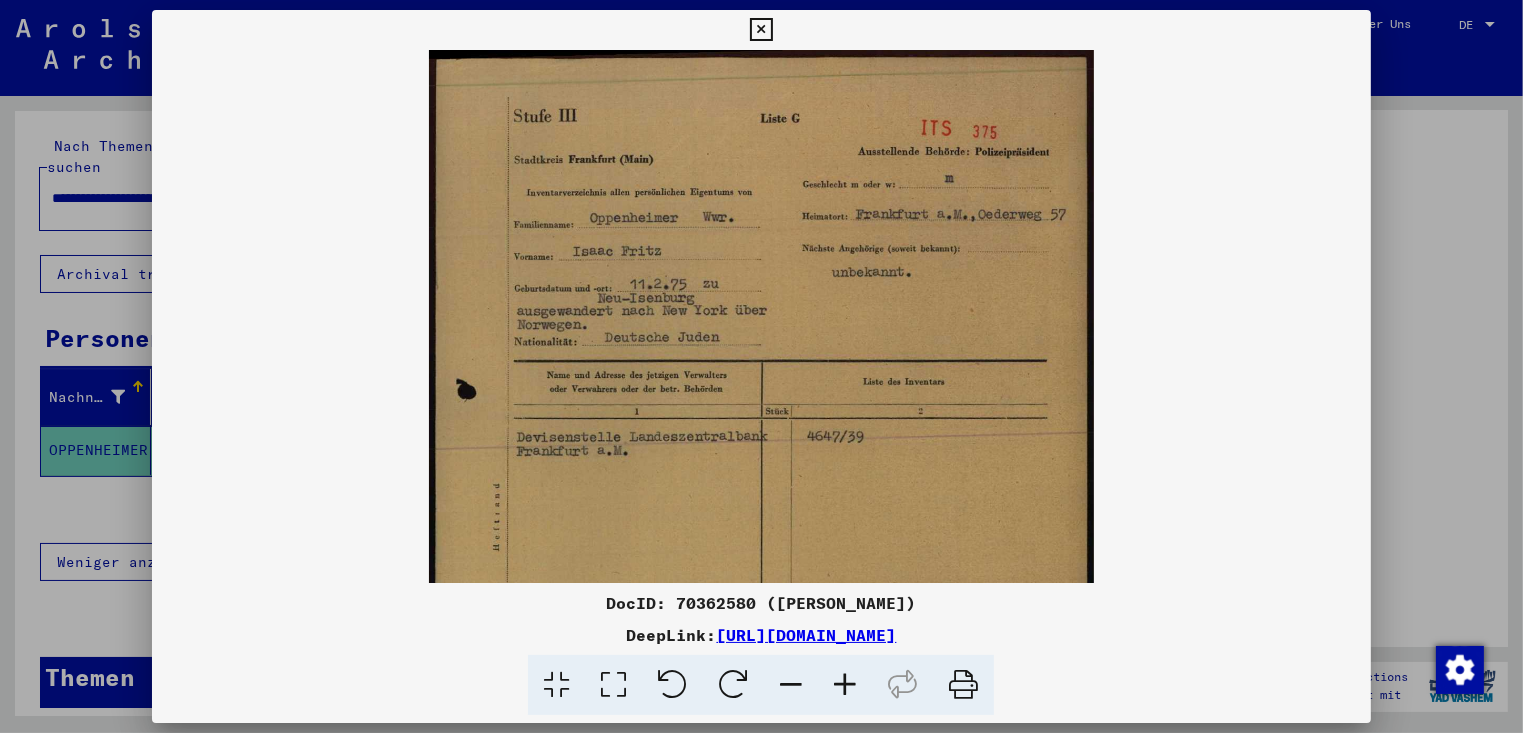 click at bounding box center [845, 685] 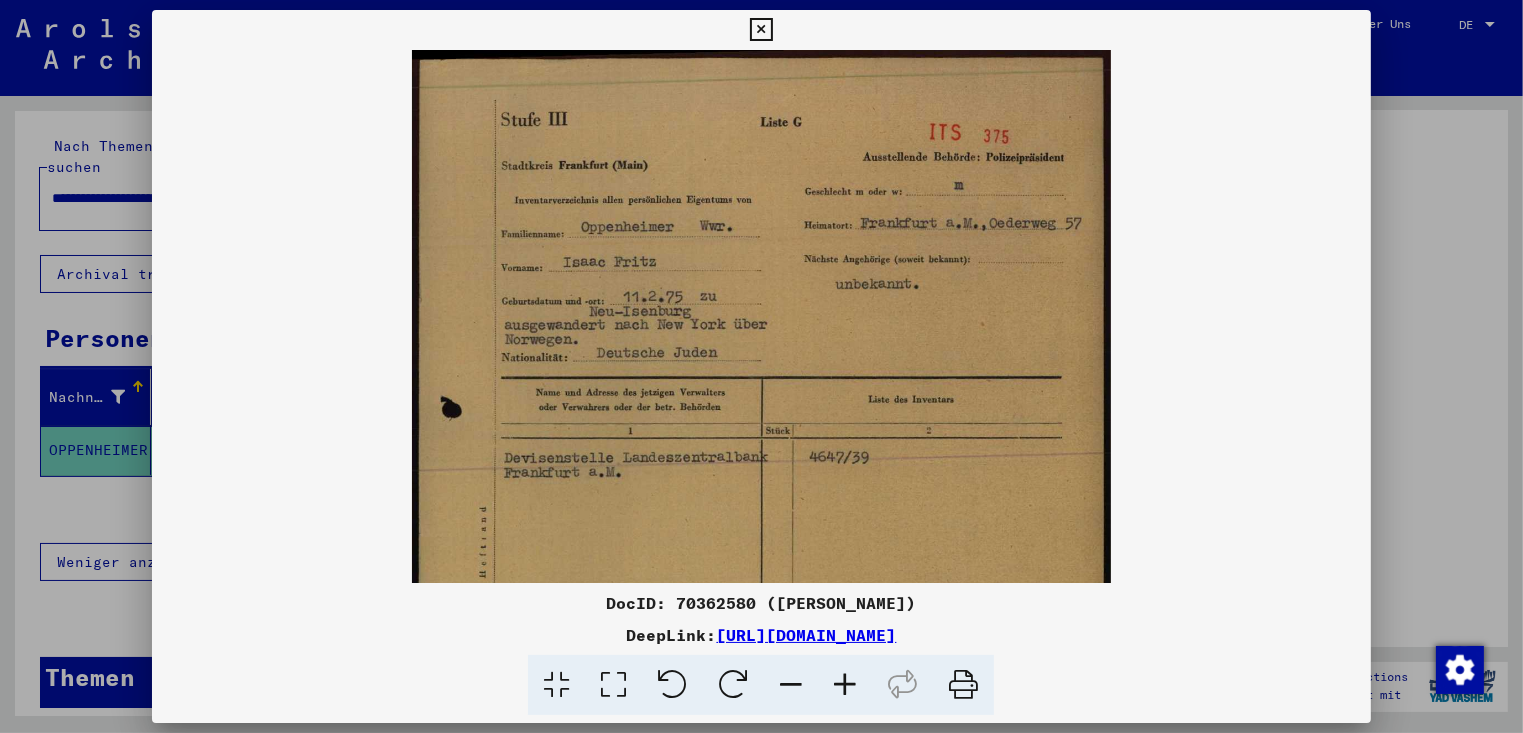 click at bounding box center (845, 685) 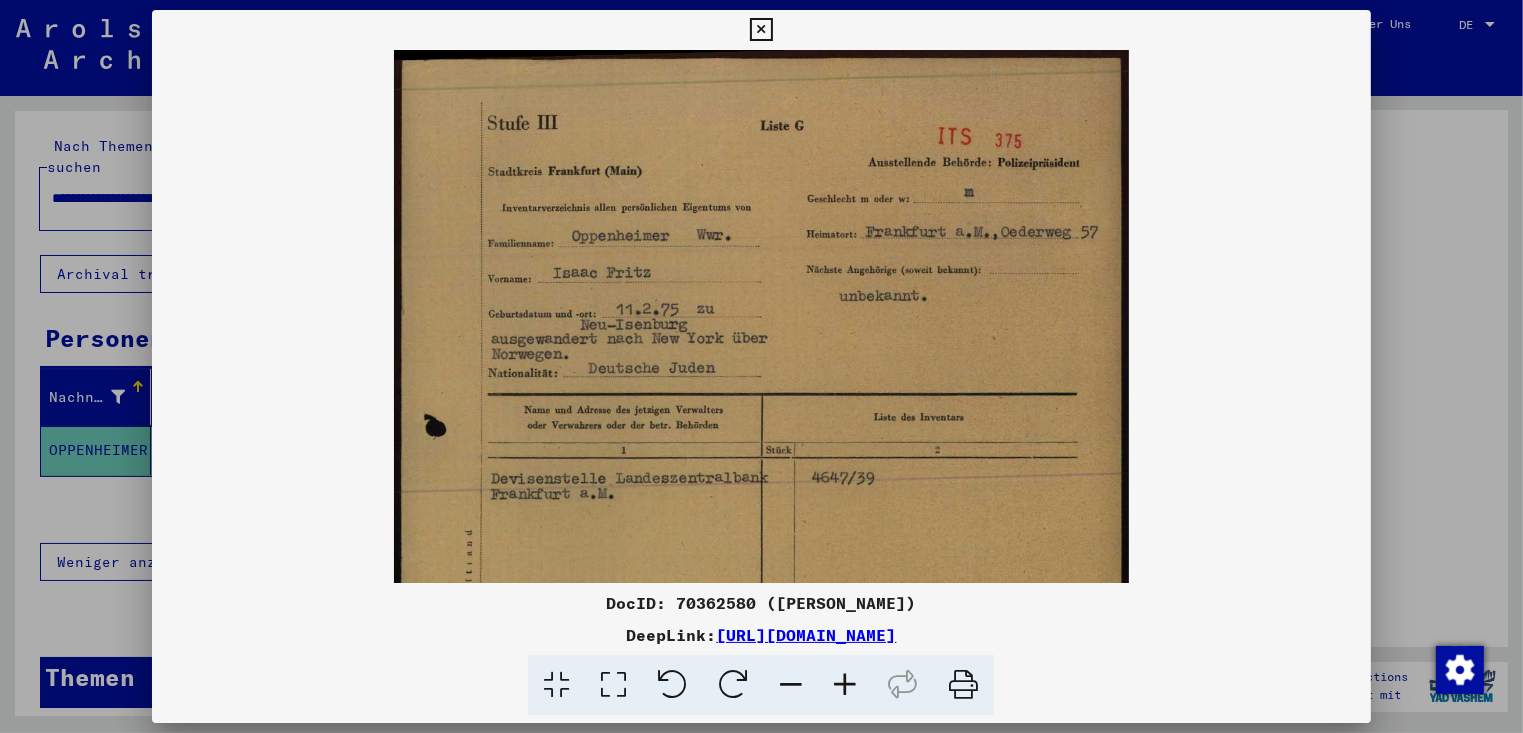 click at bounding box center [845, 685] 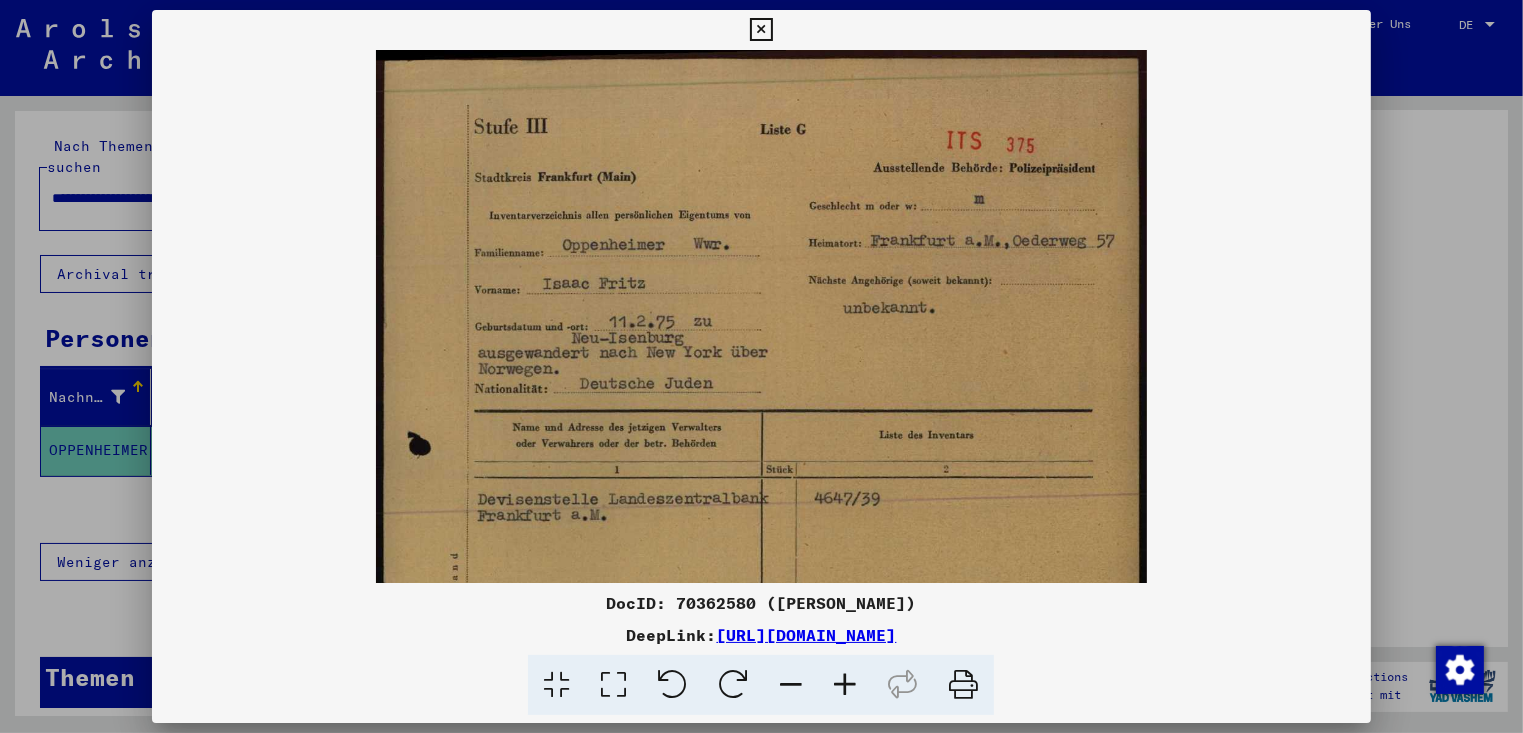 click at bounding box center [845, 685] 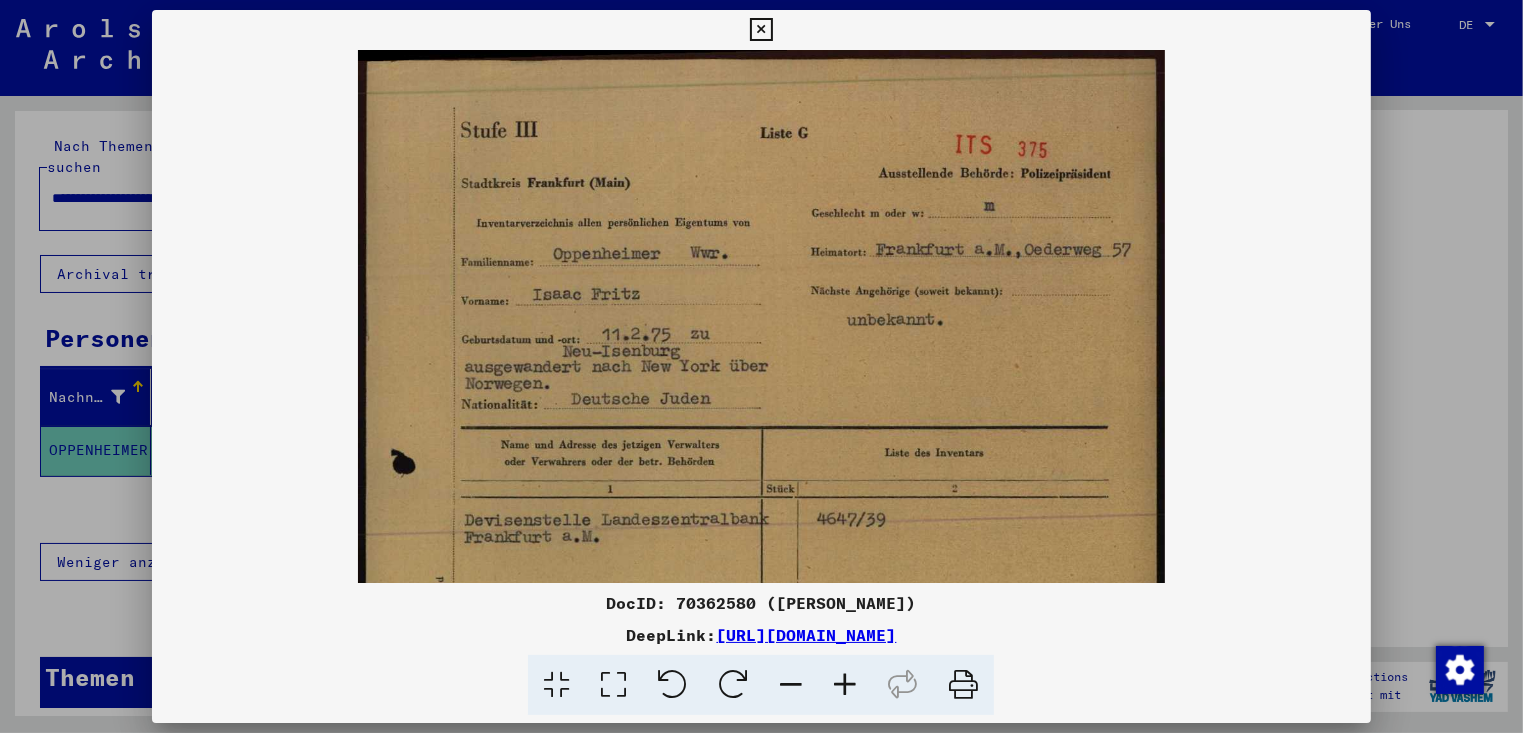 click at bounding box center (845, 685) 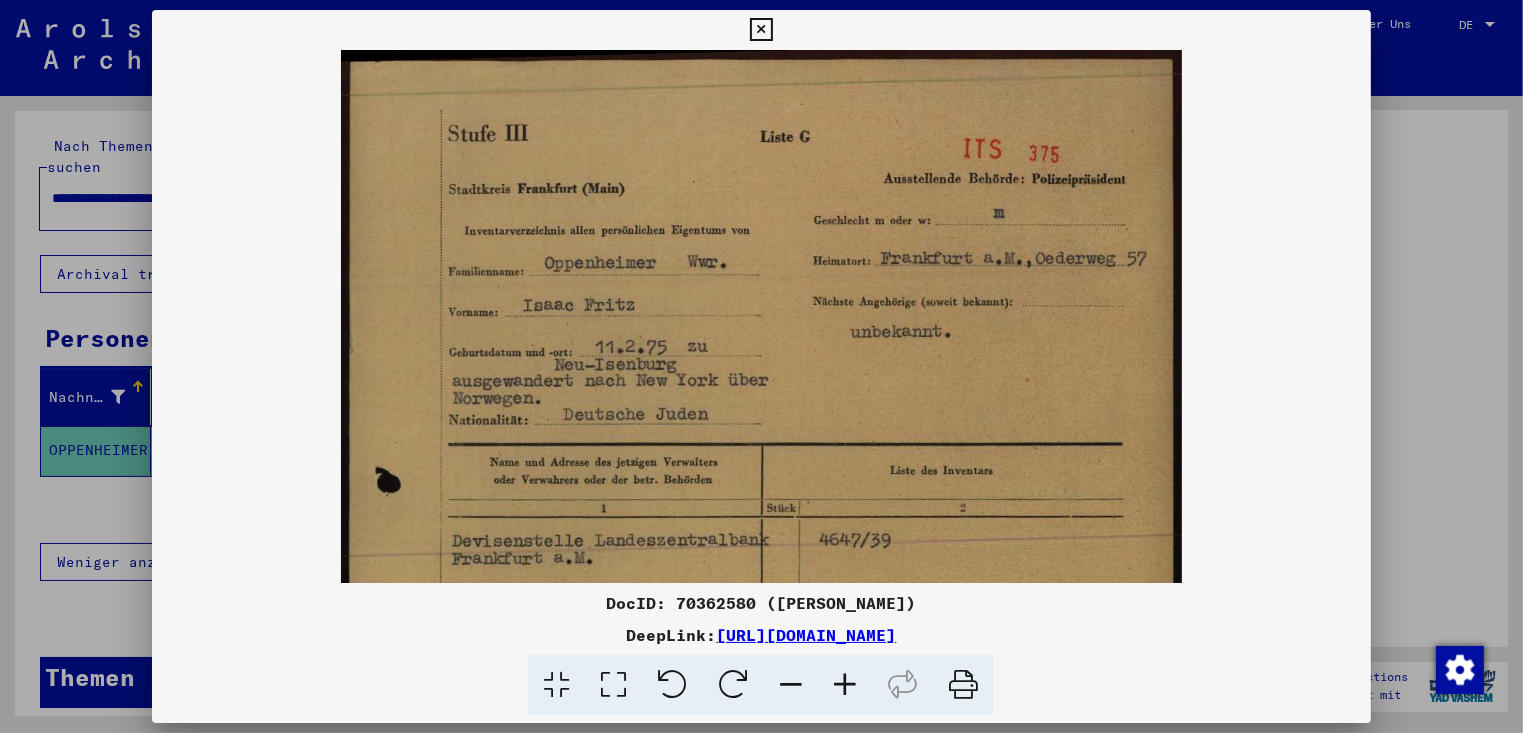 click at bounding box center [845, 685] 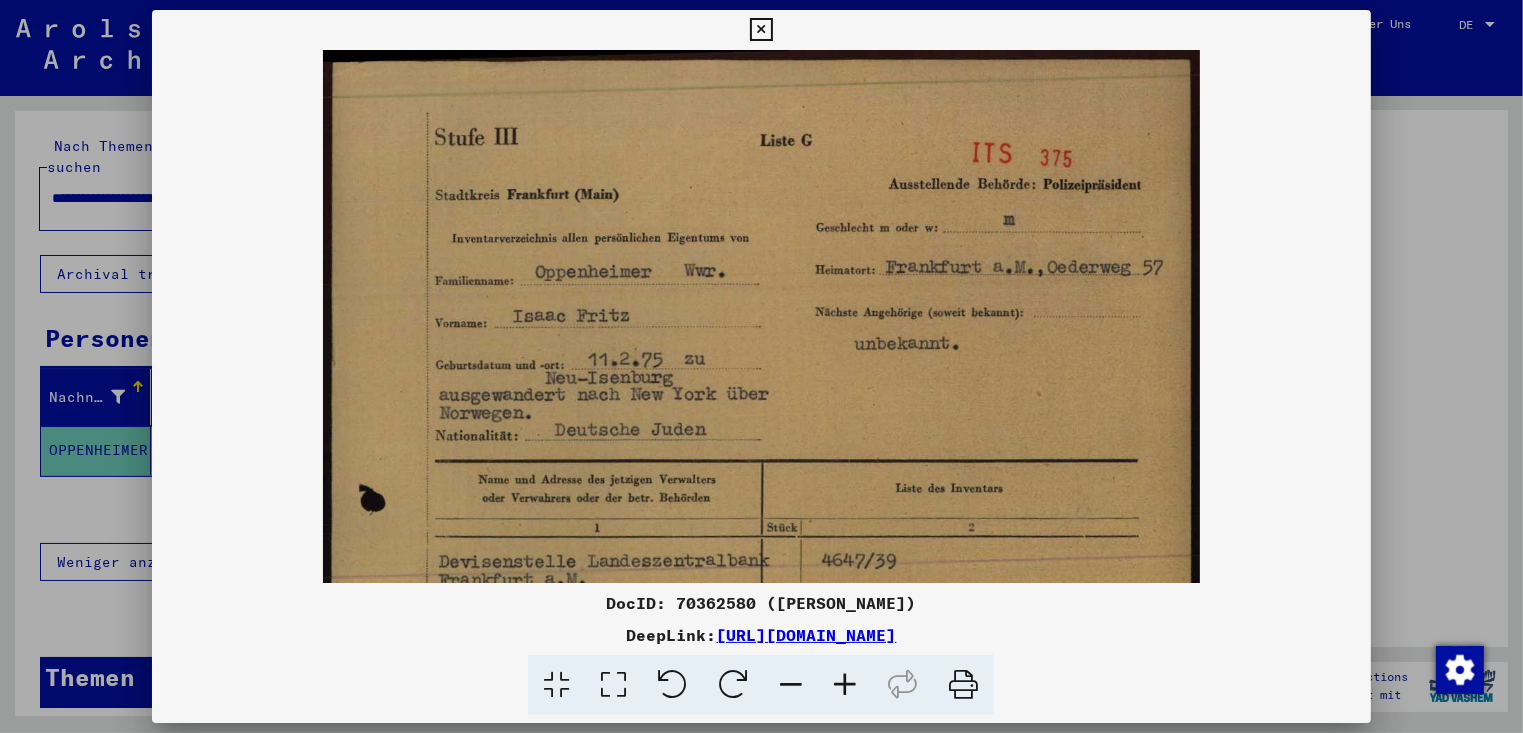 click at bounding box center [845, 685] 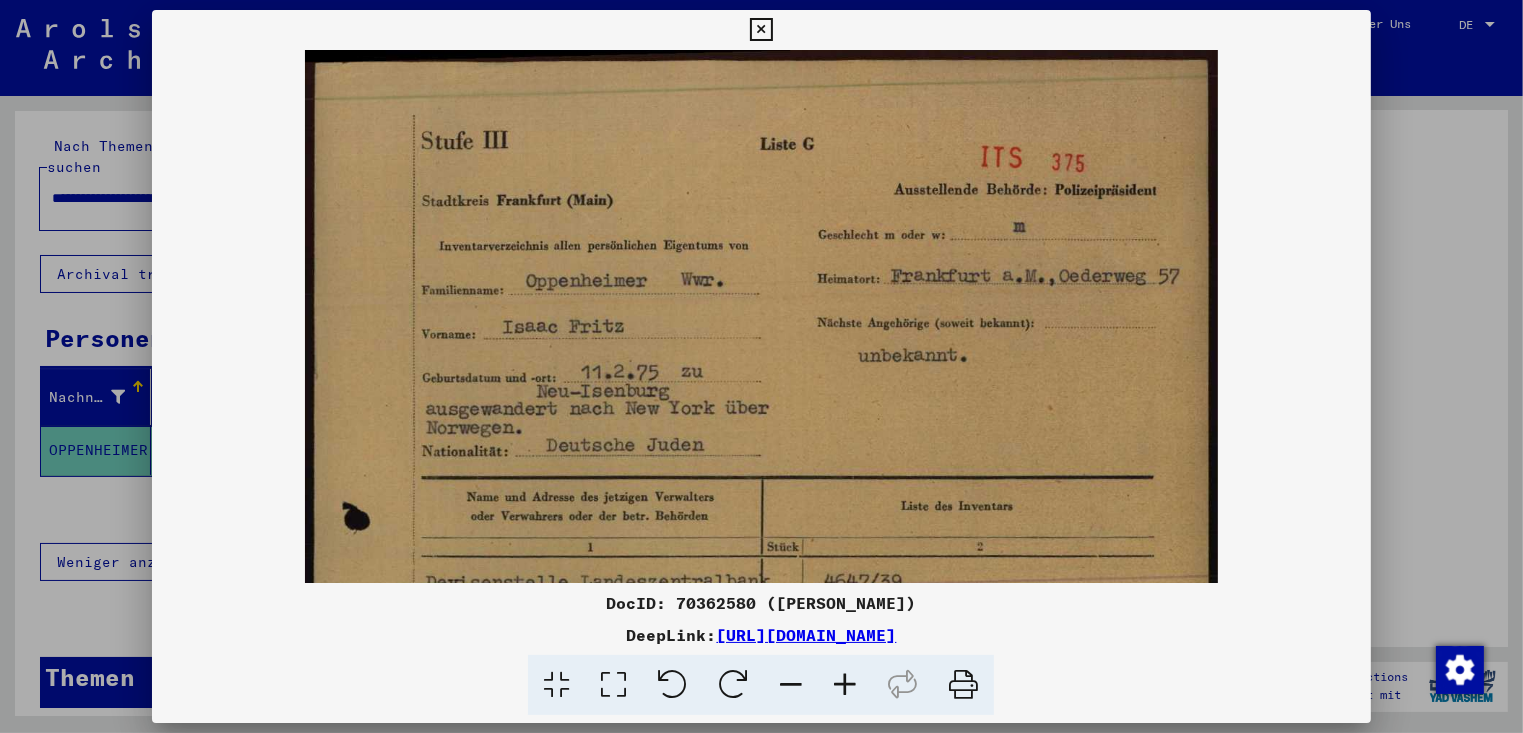 click at bounding box center (845, 685) 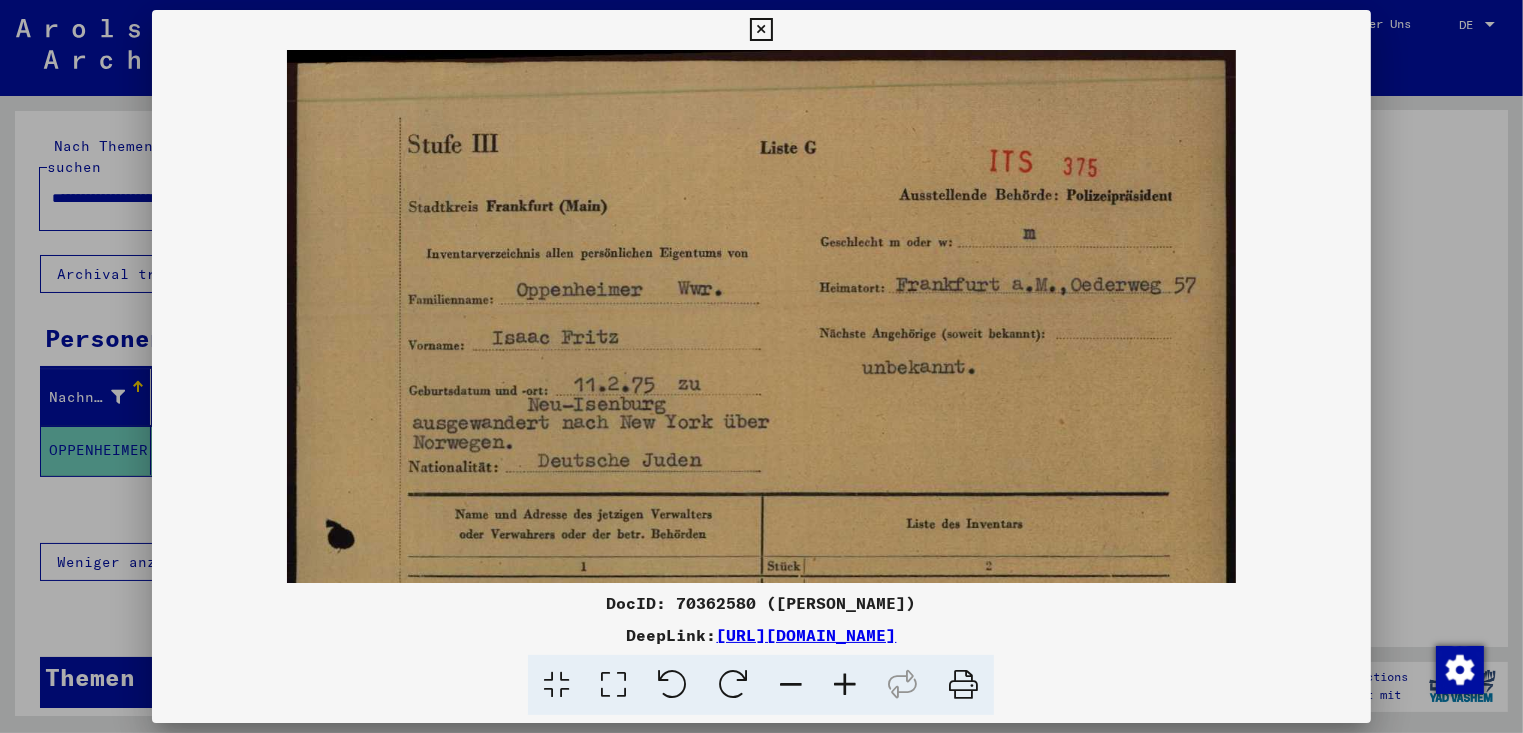 click at bounding box center (761, 30) 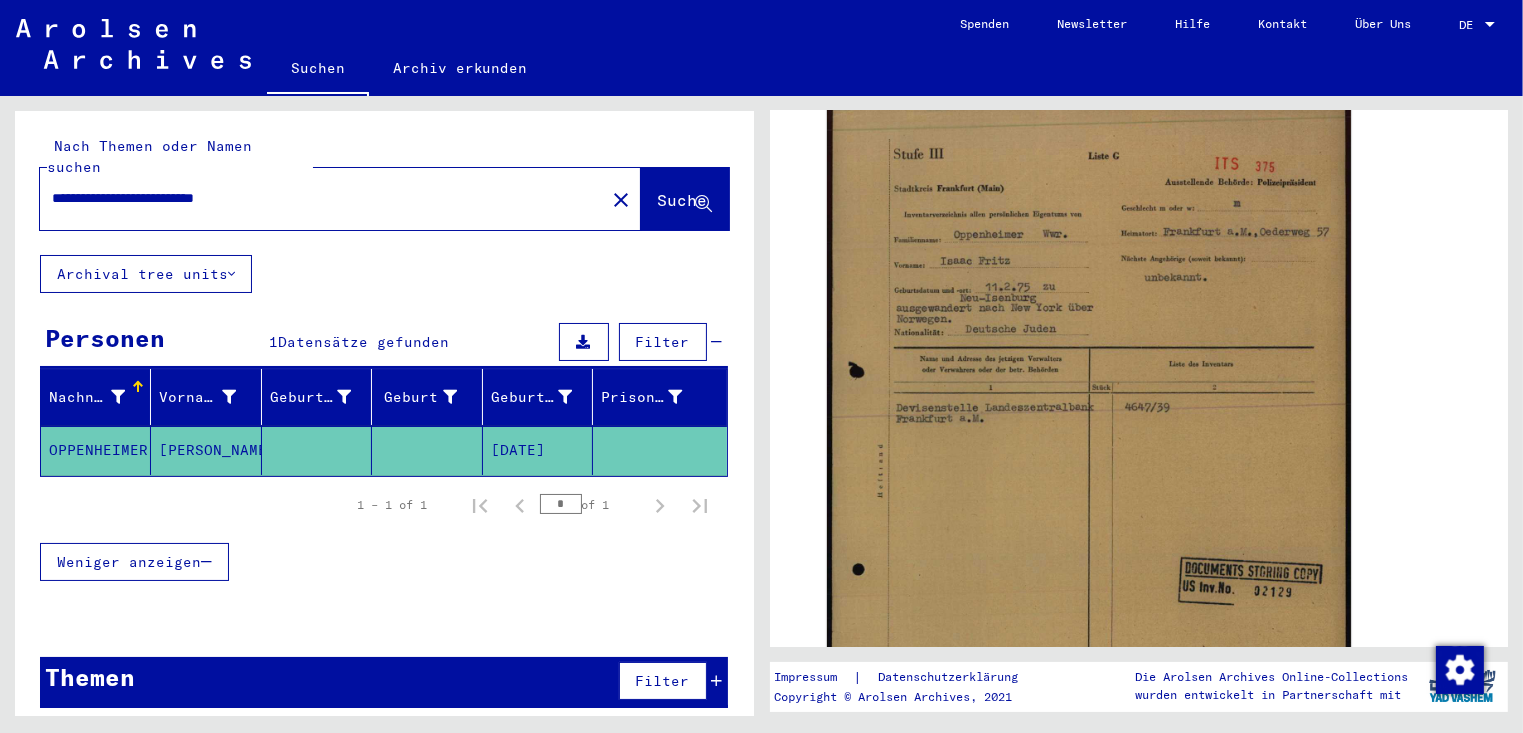 drag, startPoint x: 304, startPoint y: 171, endPoint x: -4, endPoint y: 108, distance: 314.37717 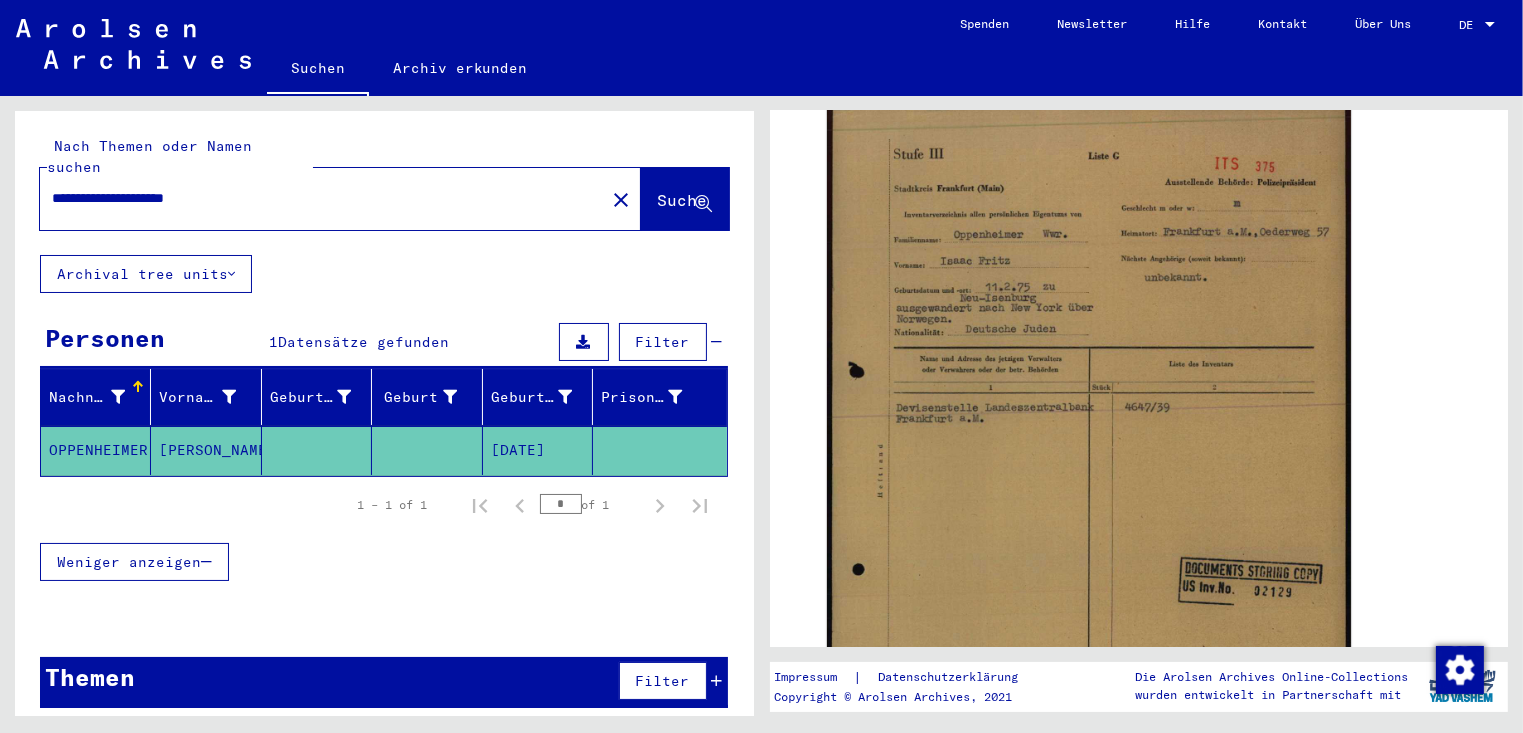 click on "Suche" 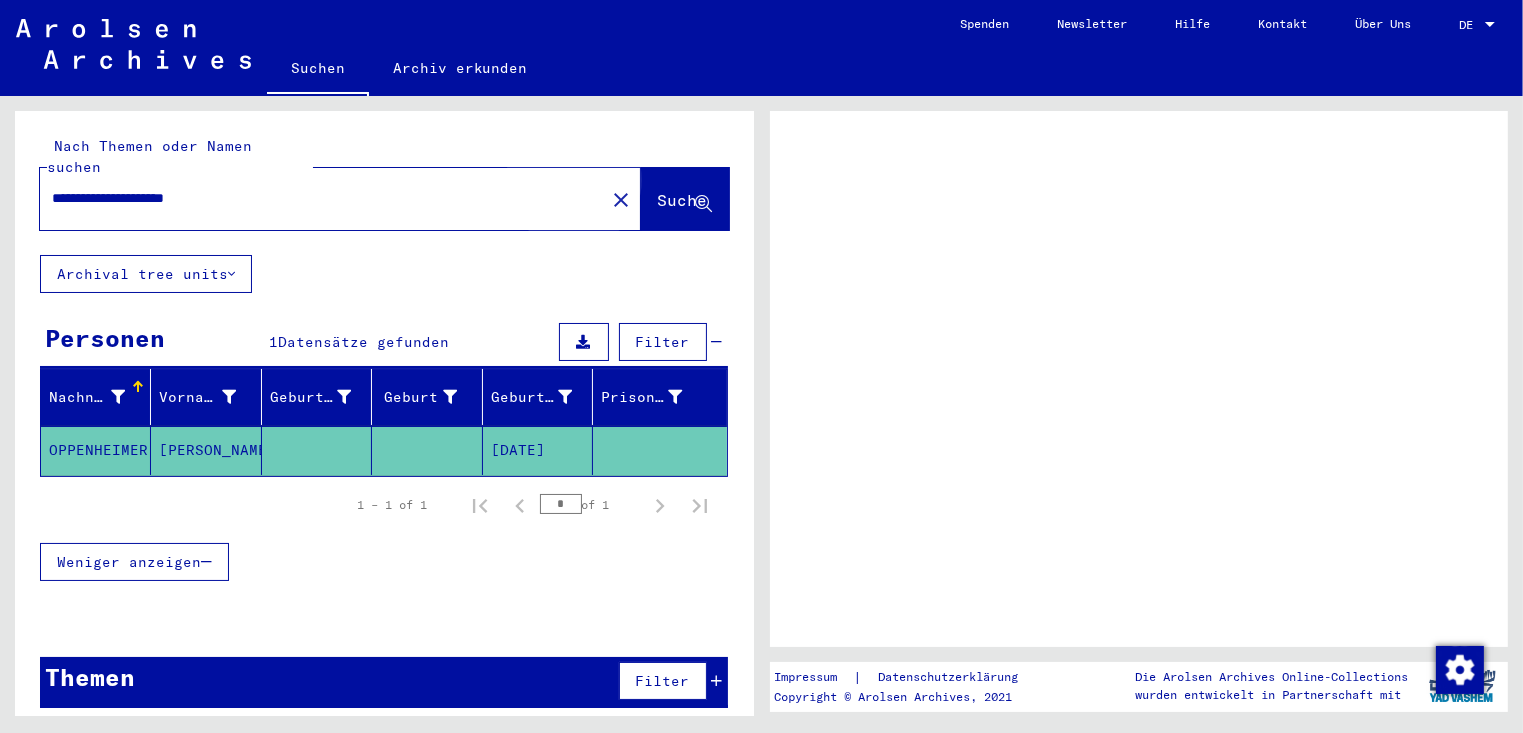 scroll, scrollTop: 0, scrollLeft: 0, axis: both 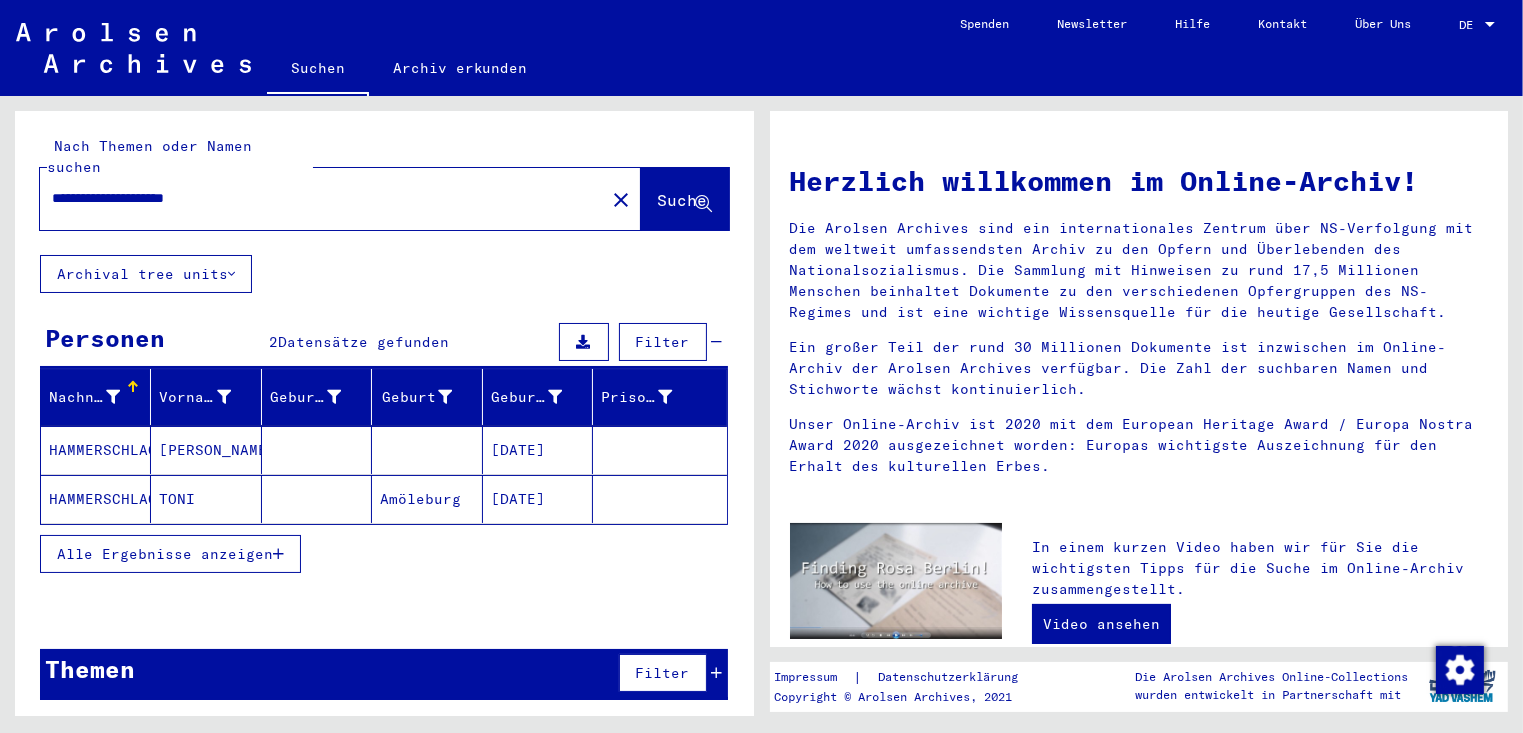click on "[DATE]" at bounding box center [538, 499] 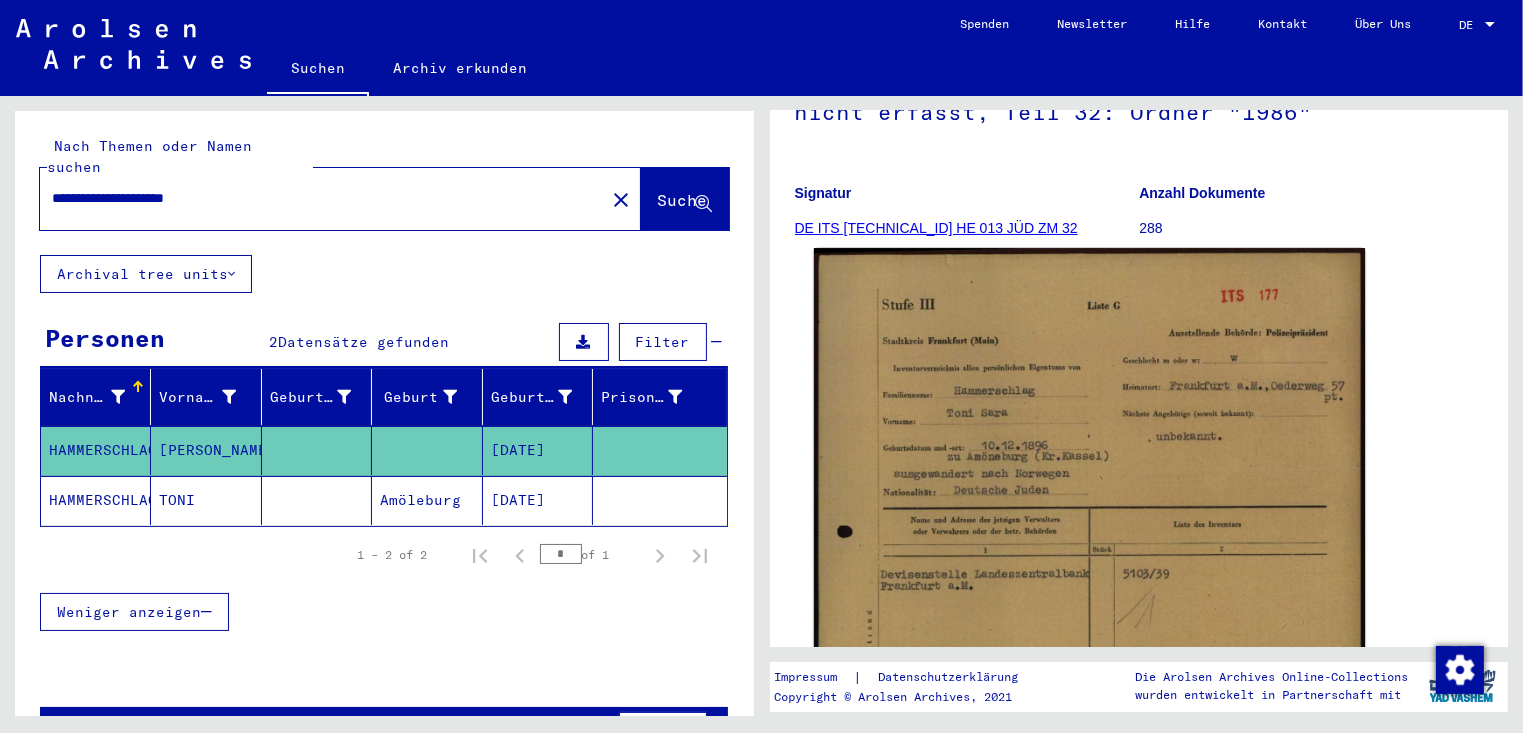 scroll, scrollTop: 240, scrollLeft: 0, axis: vertical 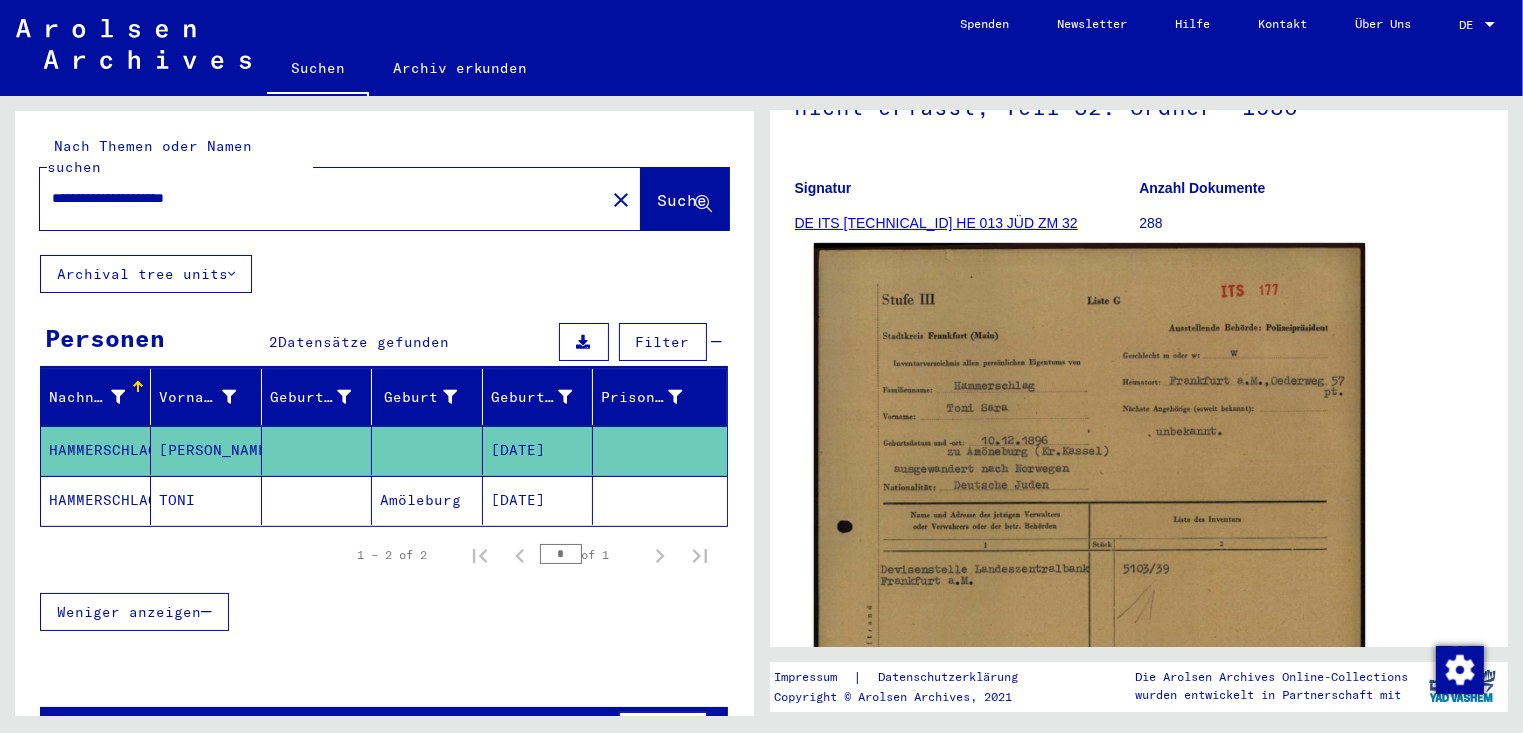 click 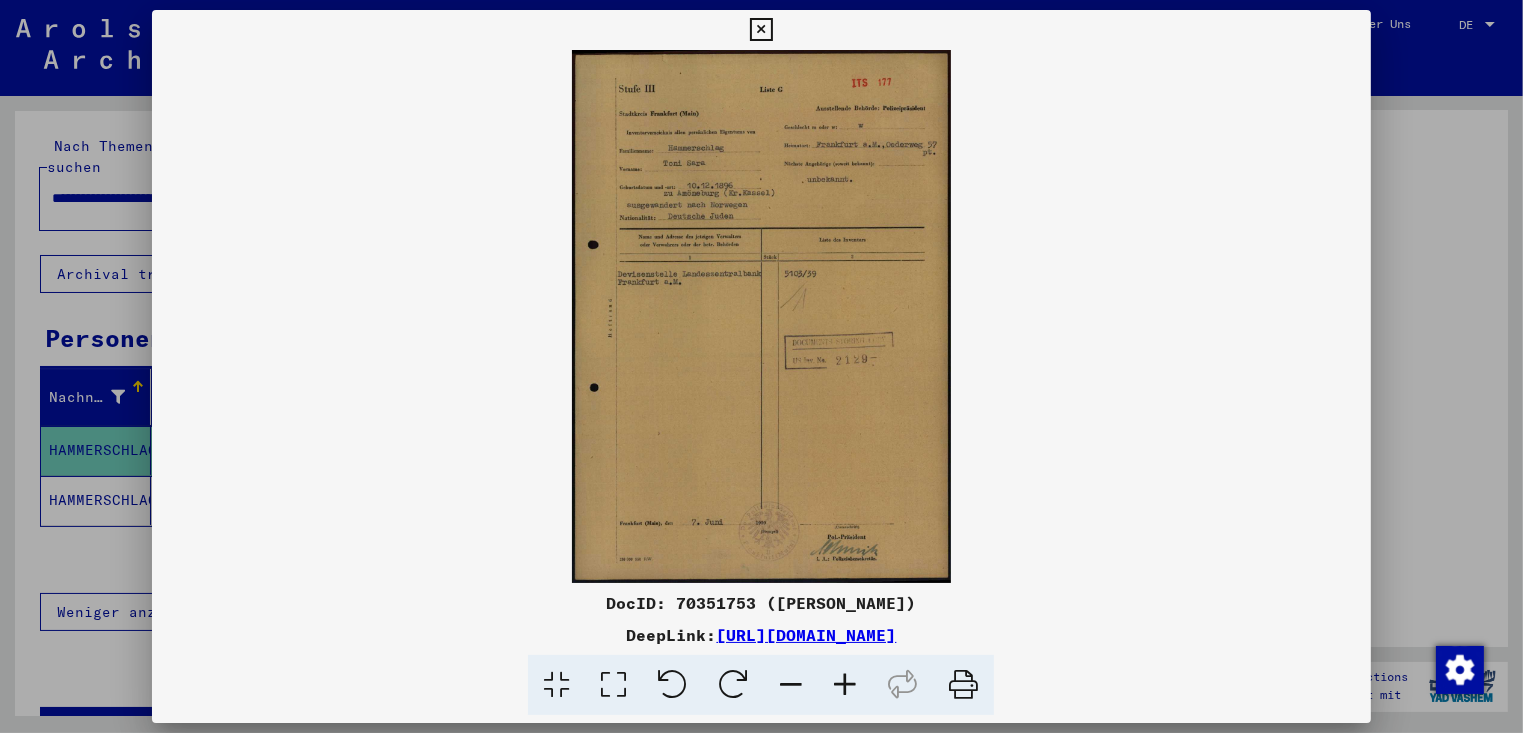 scroll, scrollTop: 0, scrollLeft: 0, axis: both 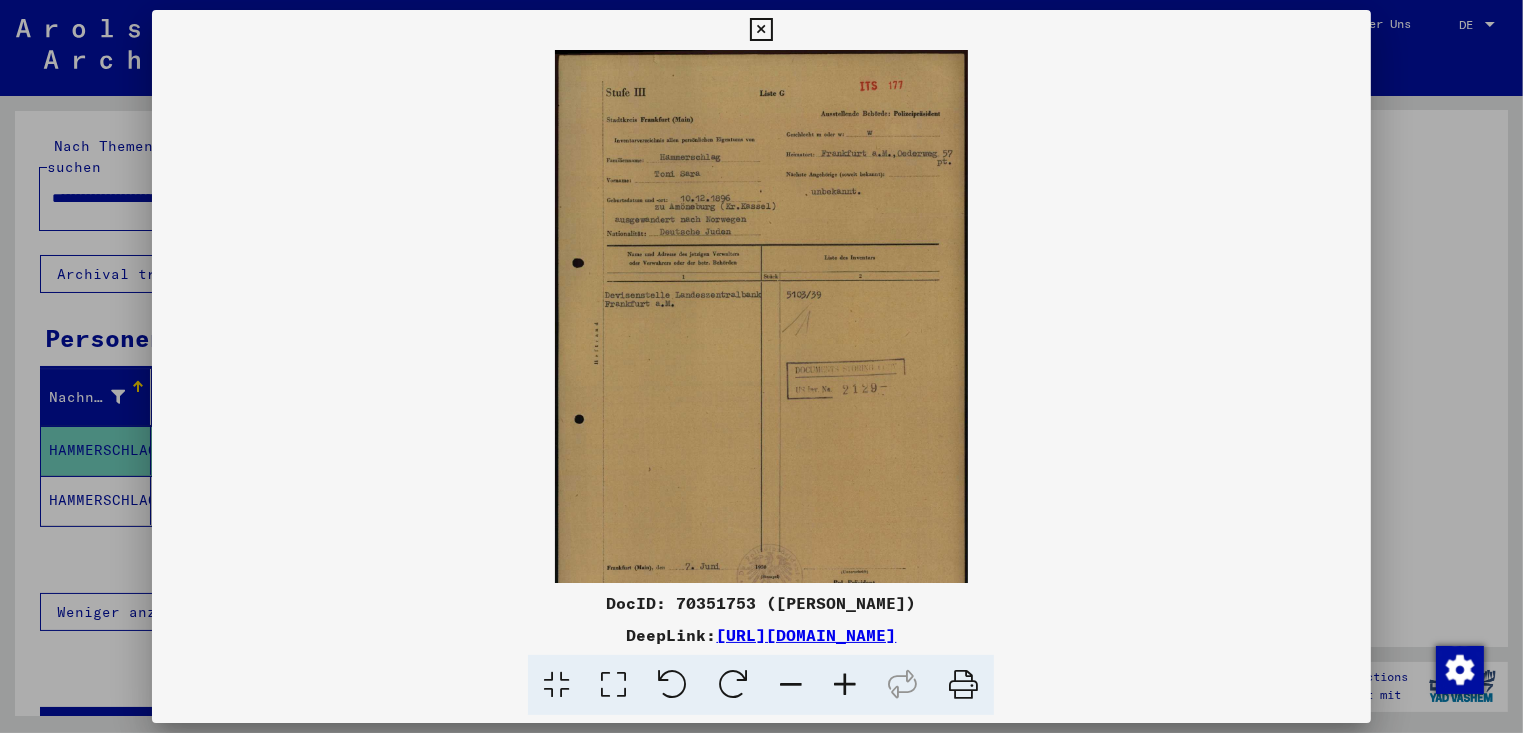 click at bounding box center [845, 685] 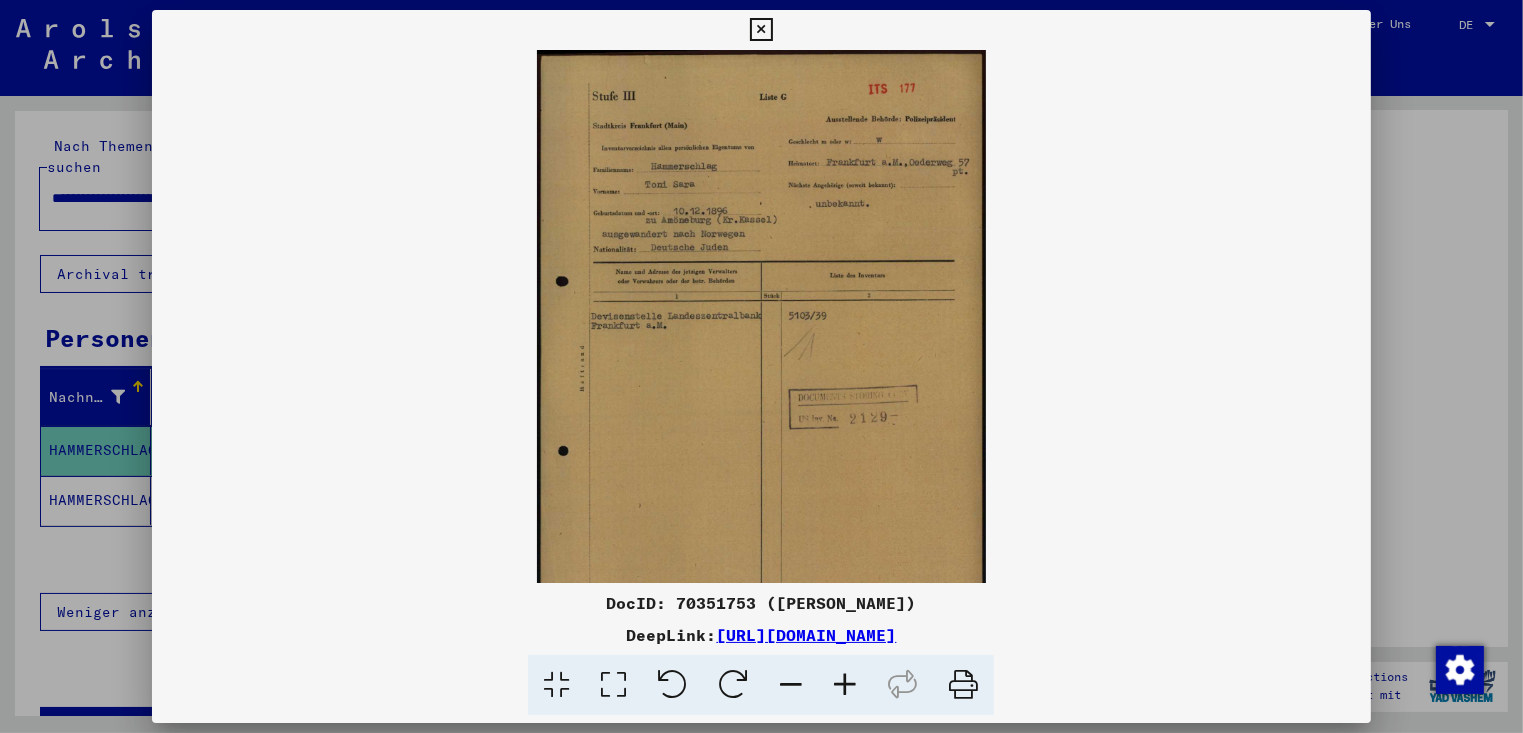 click at bounding box center [845, 685] 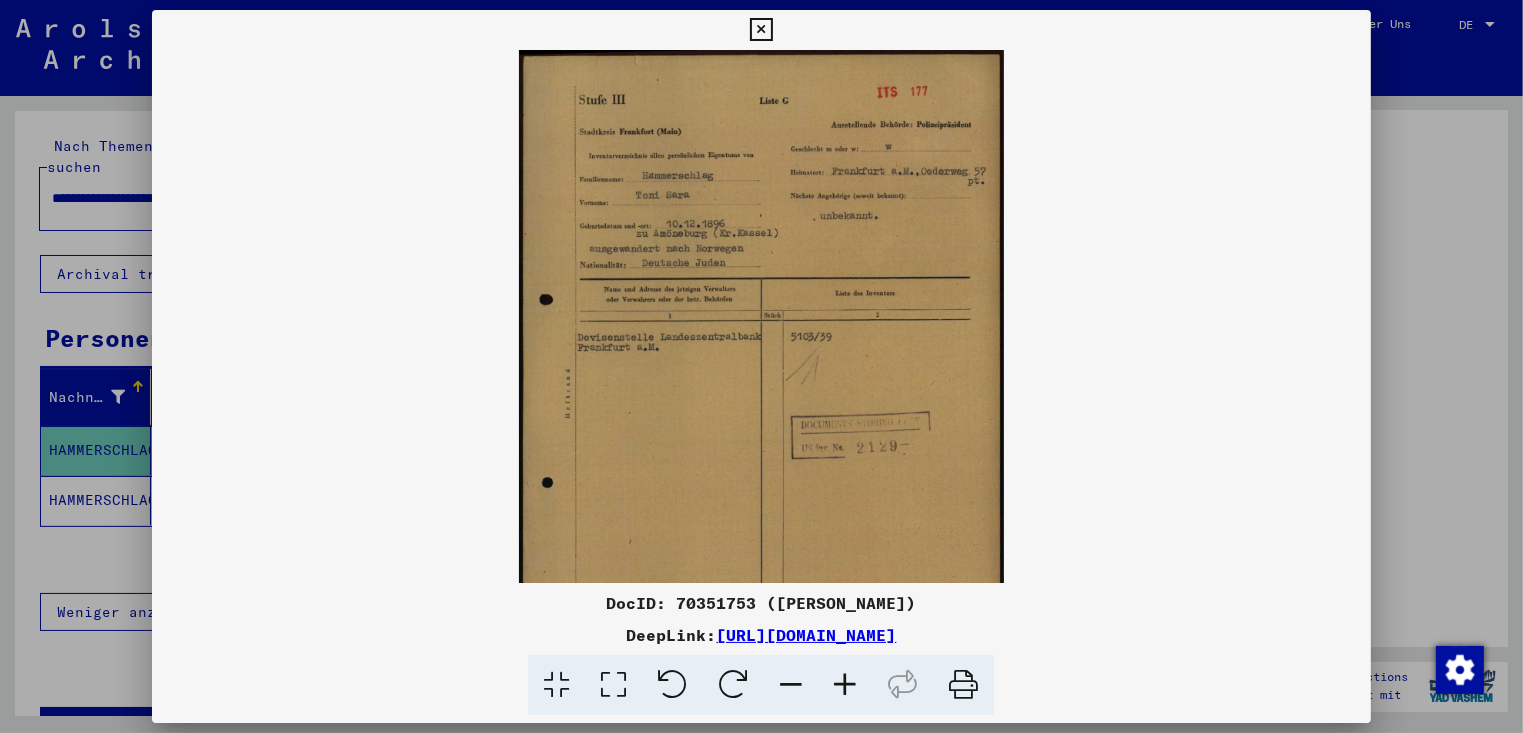 click at bounding box center [845, 685] 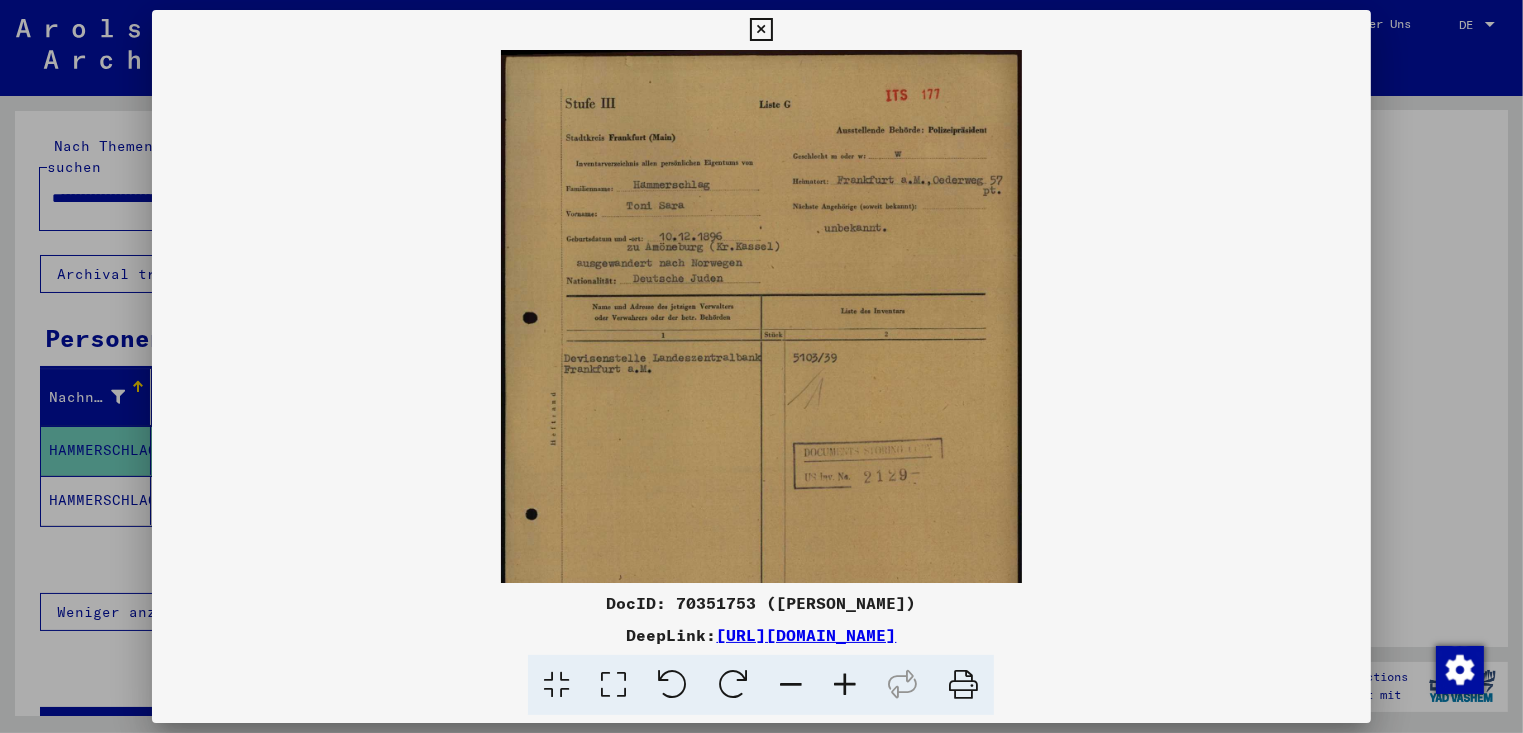 click at bounding box center [845, 685] 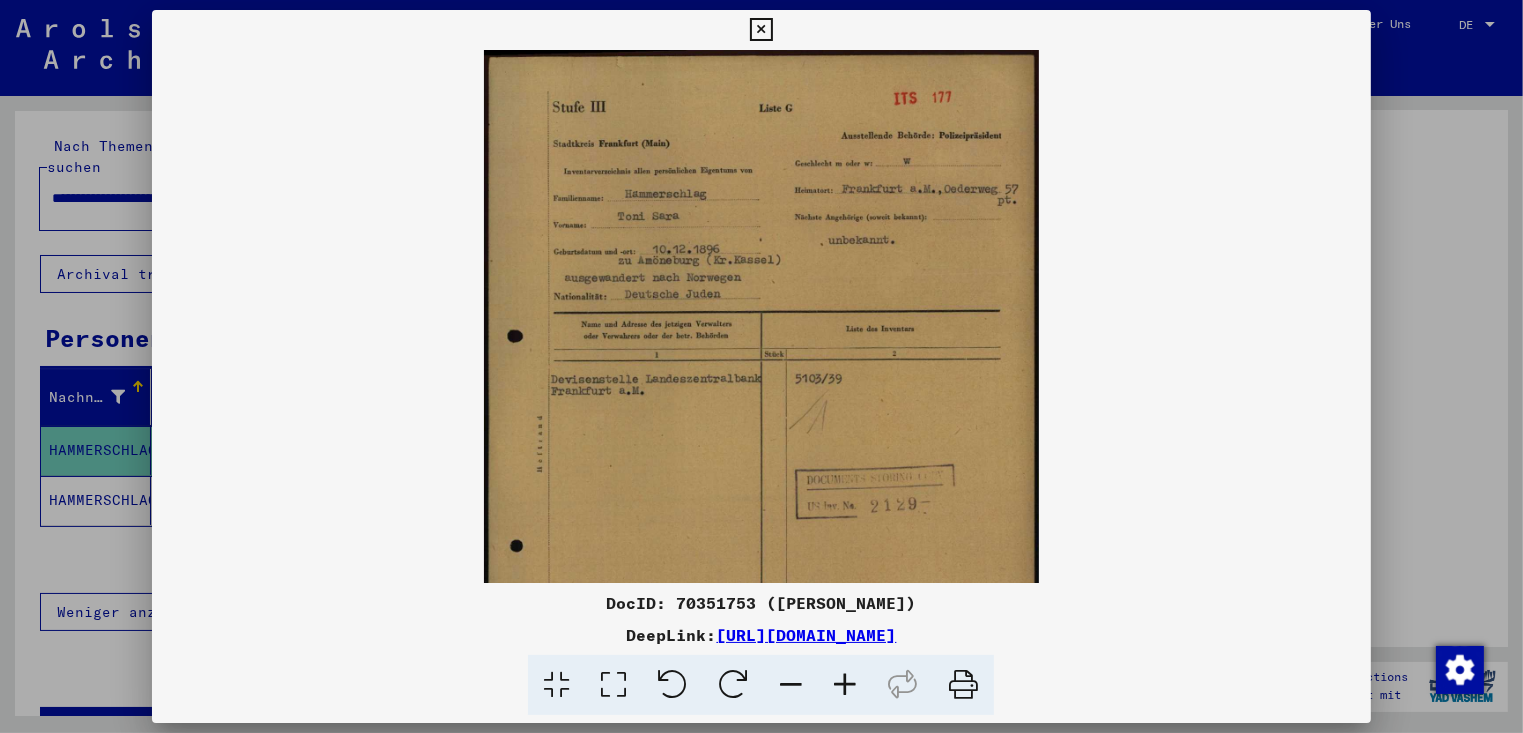 click at bounding box center (845, 685) 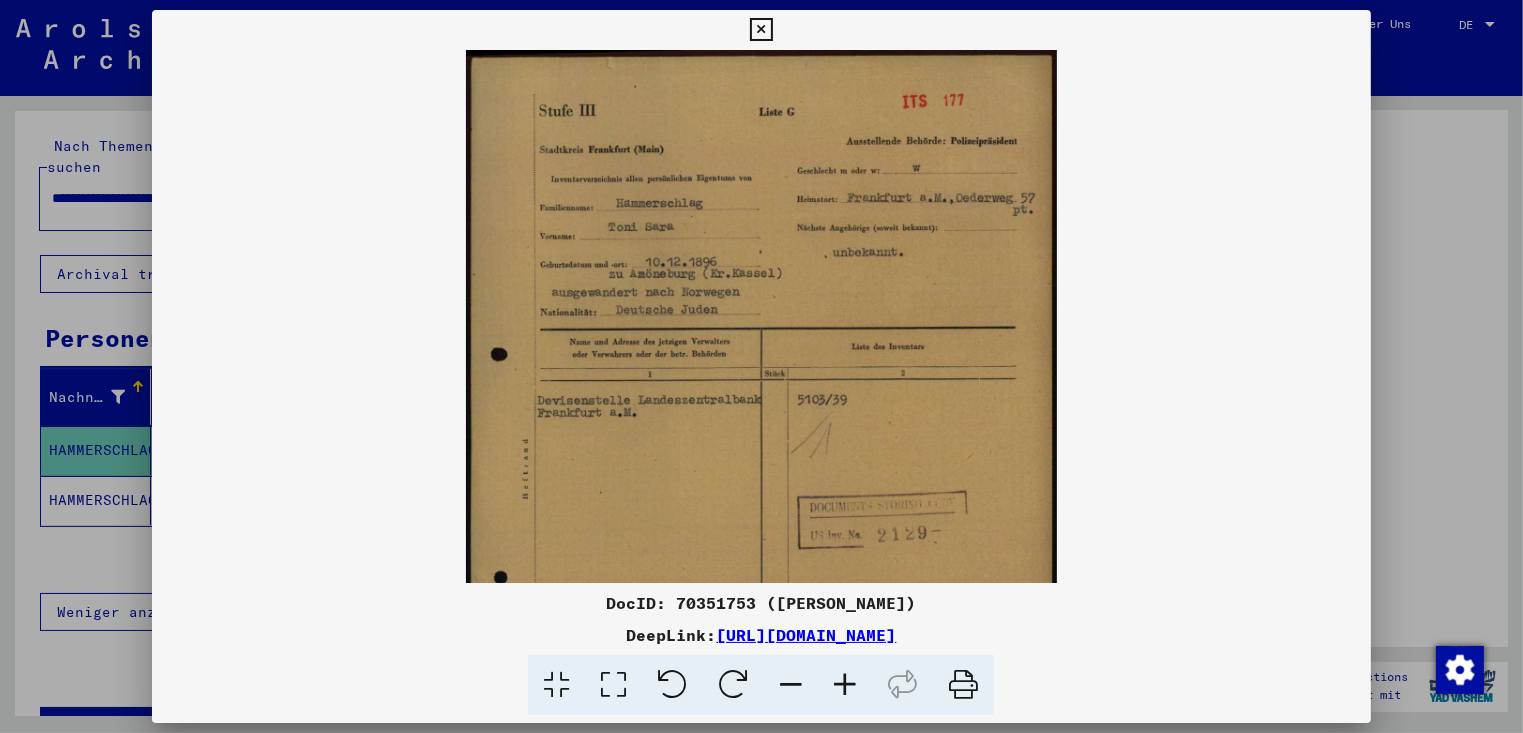 click at bounding box center (845, 685) 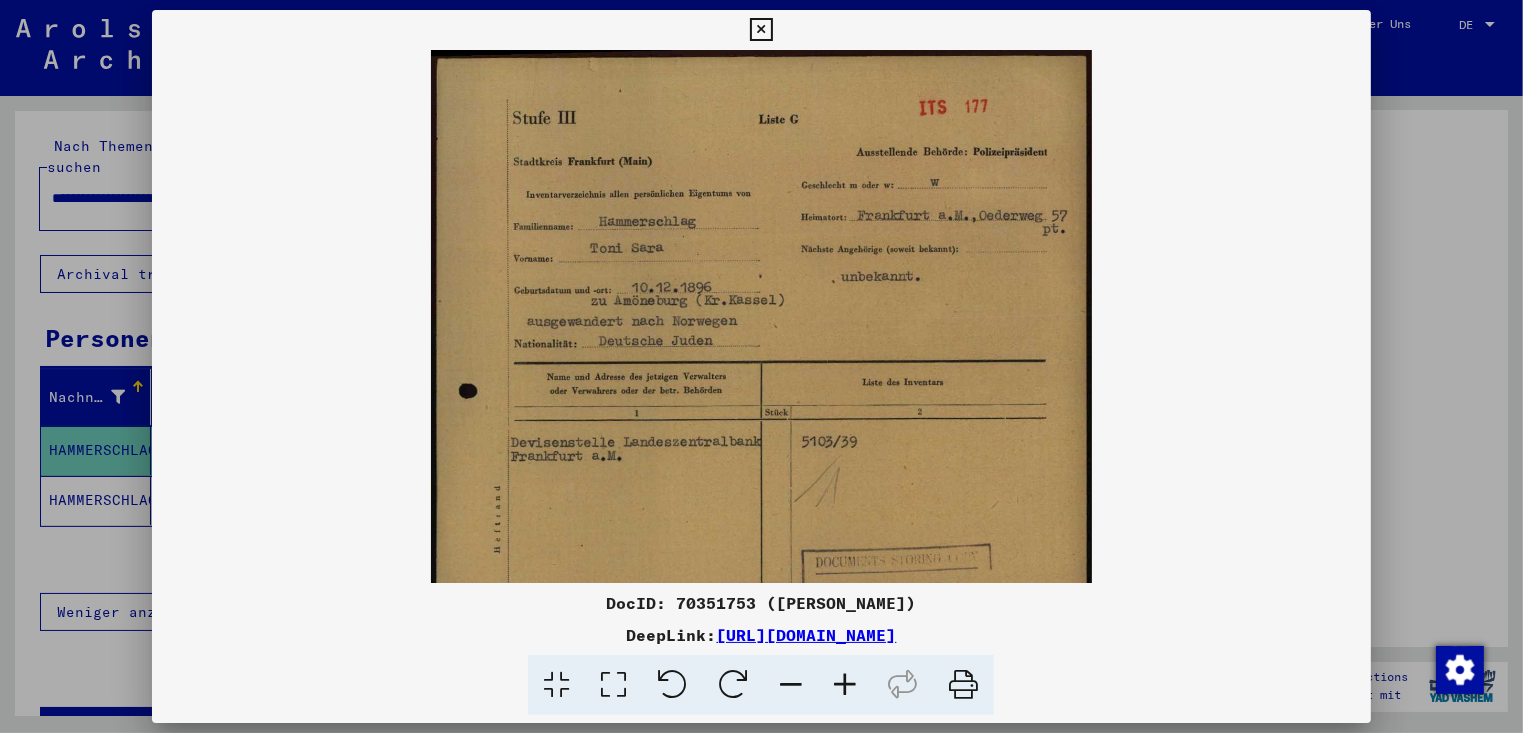 click at bounding box center [845, 685] 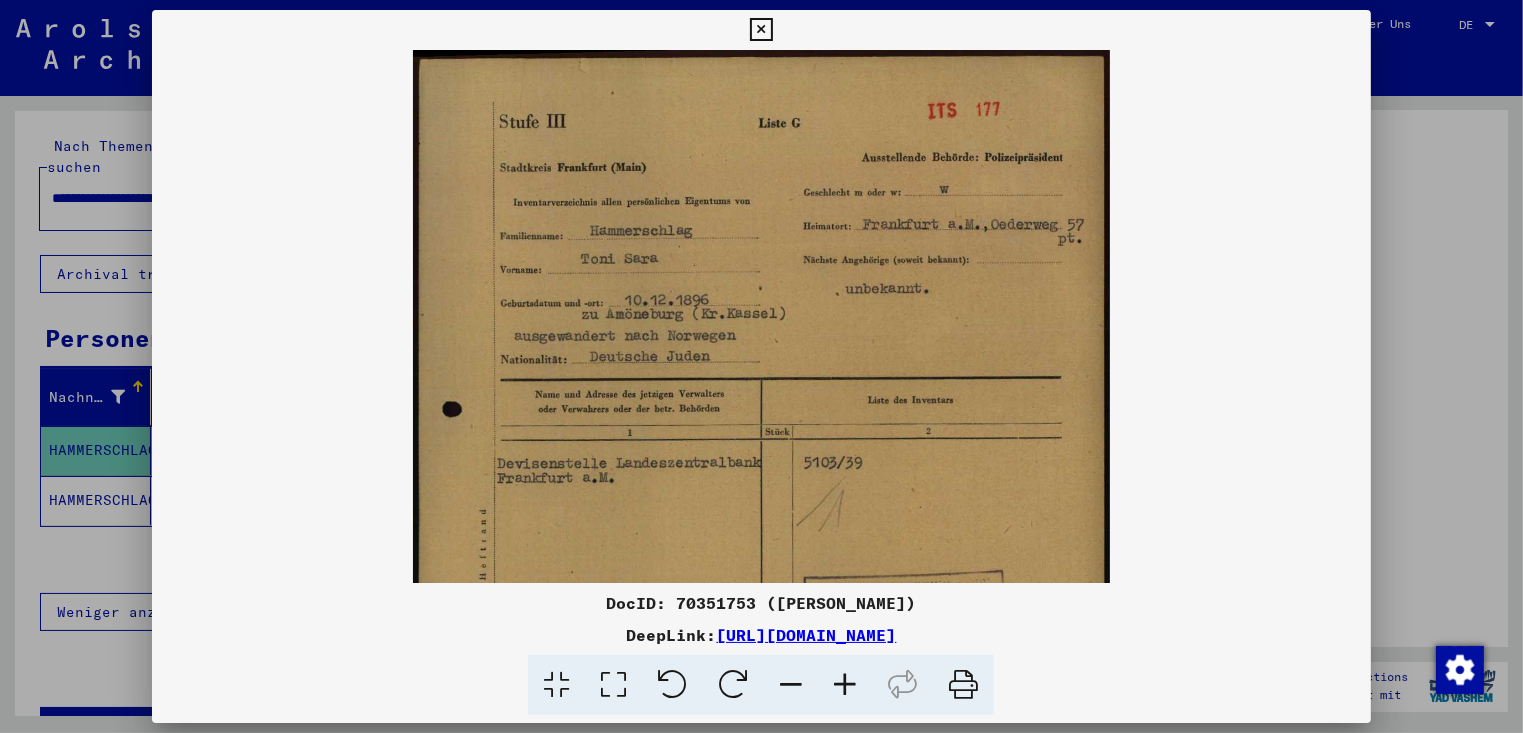 click at bounding box center [845, 685] 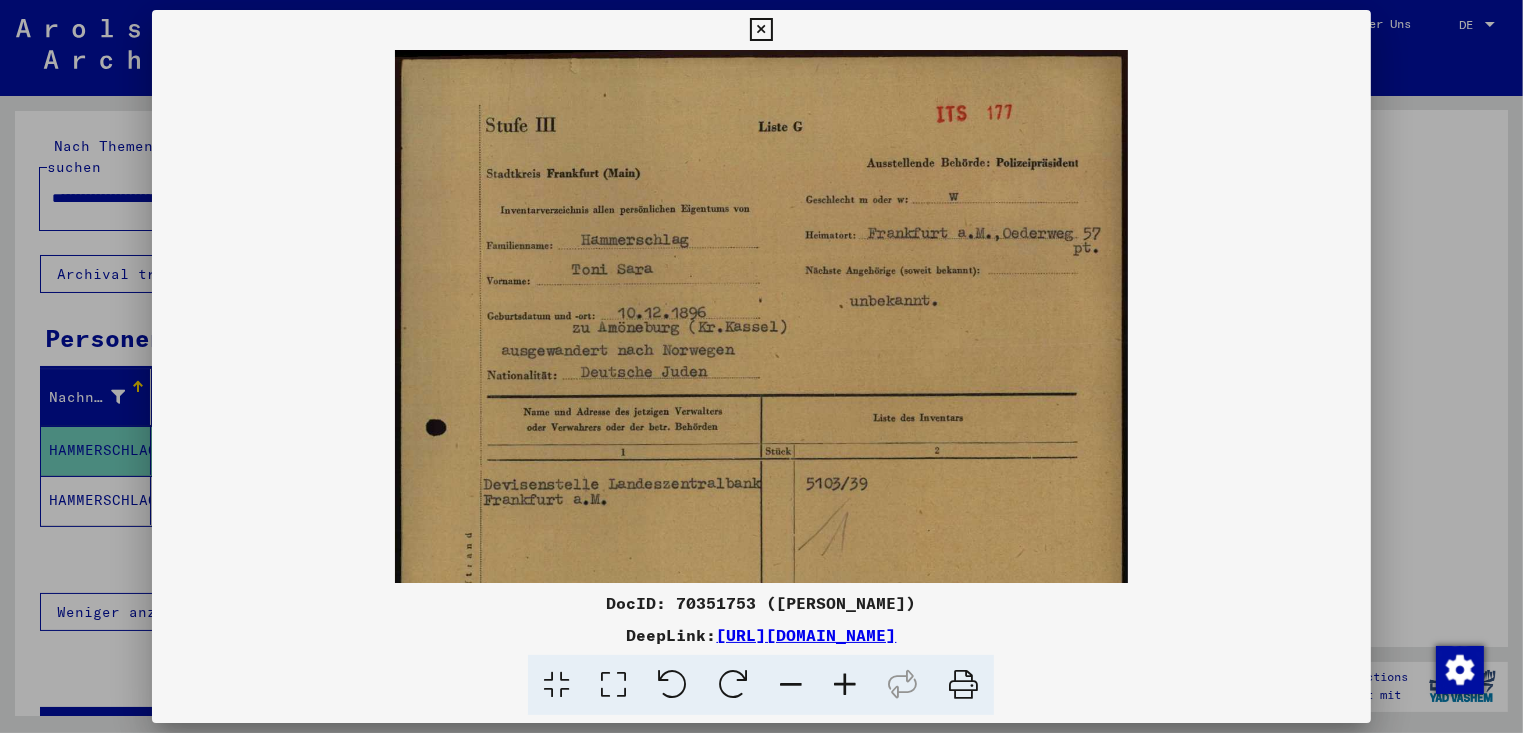 click at bounding box center (845, 685) 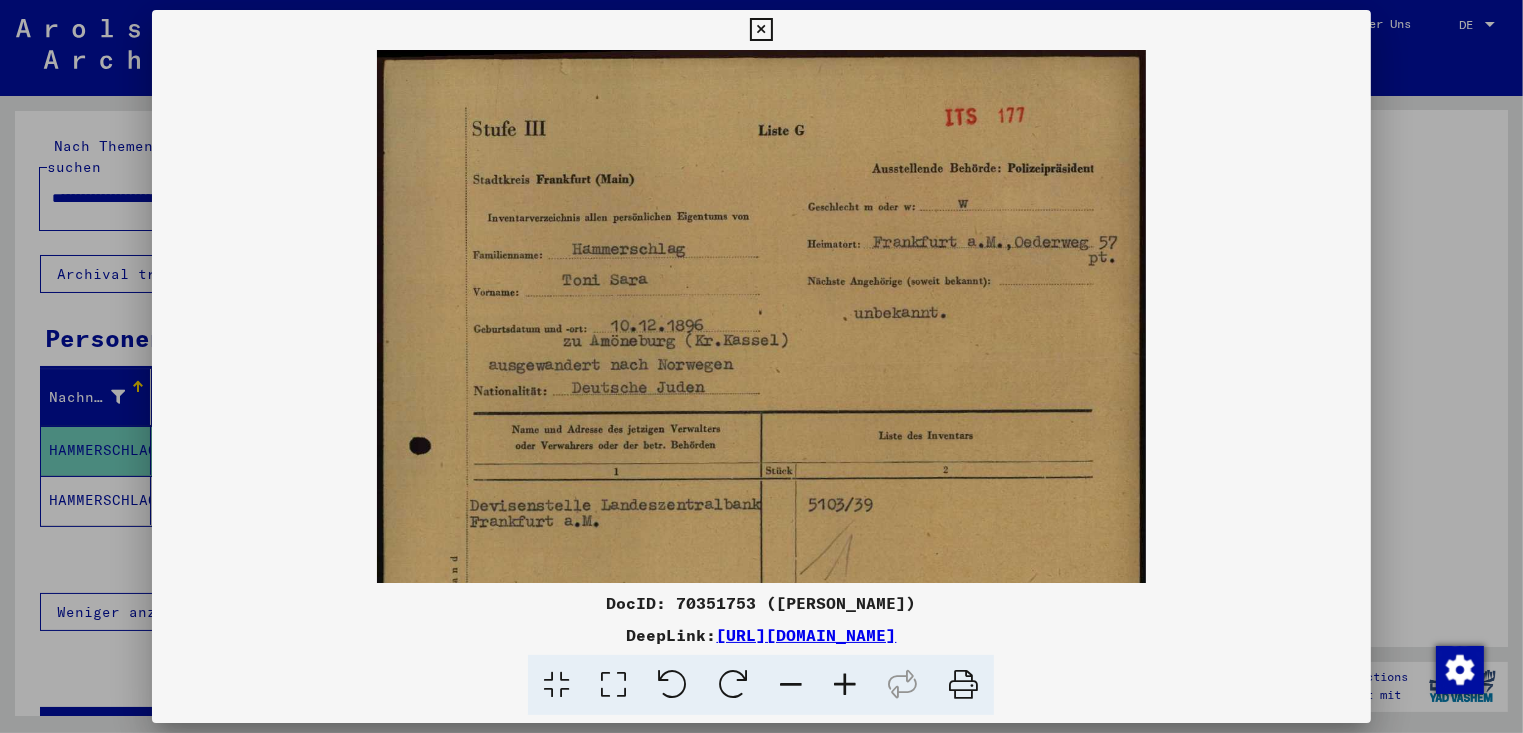click at bounding box center (845, 685) 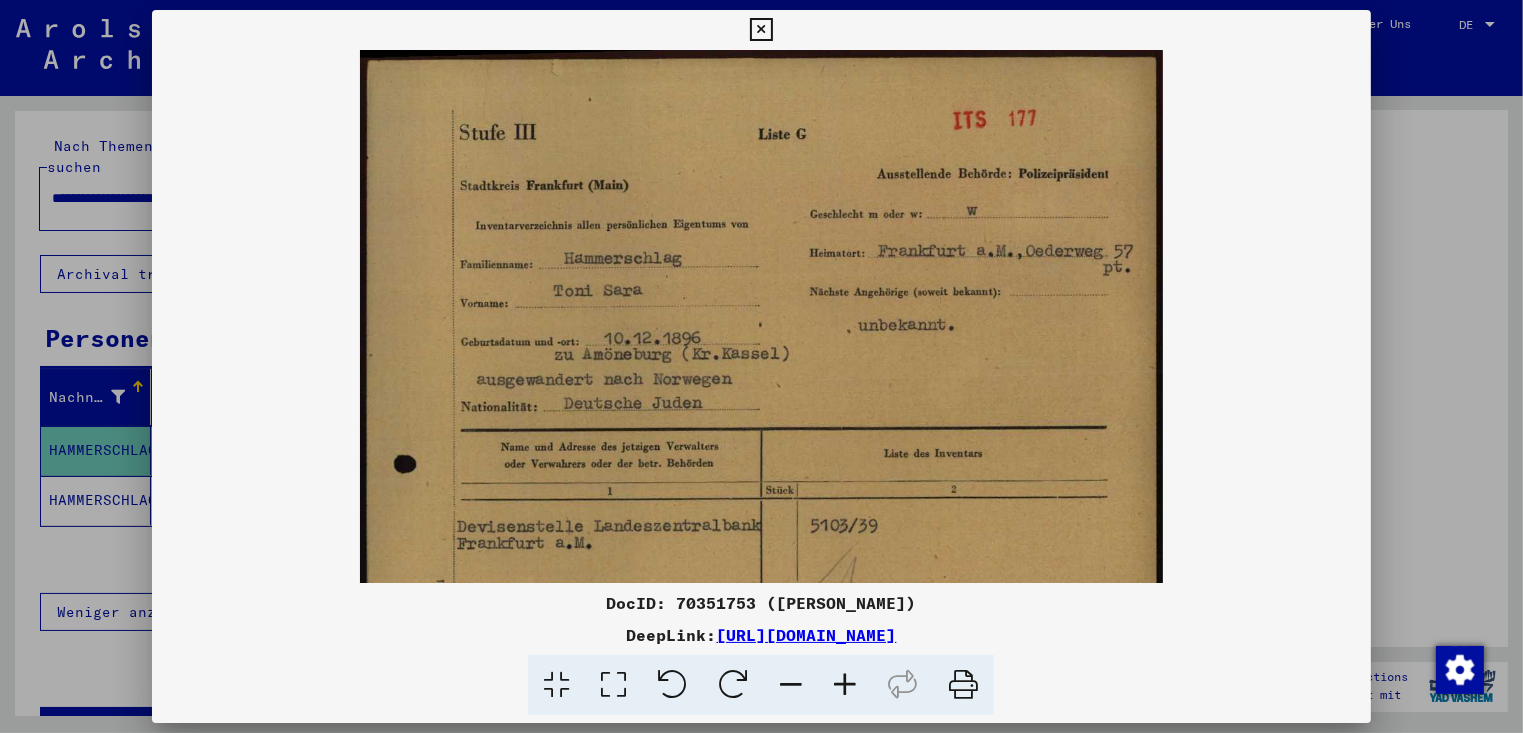 click at bounding box center (845, 685) 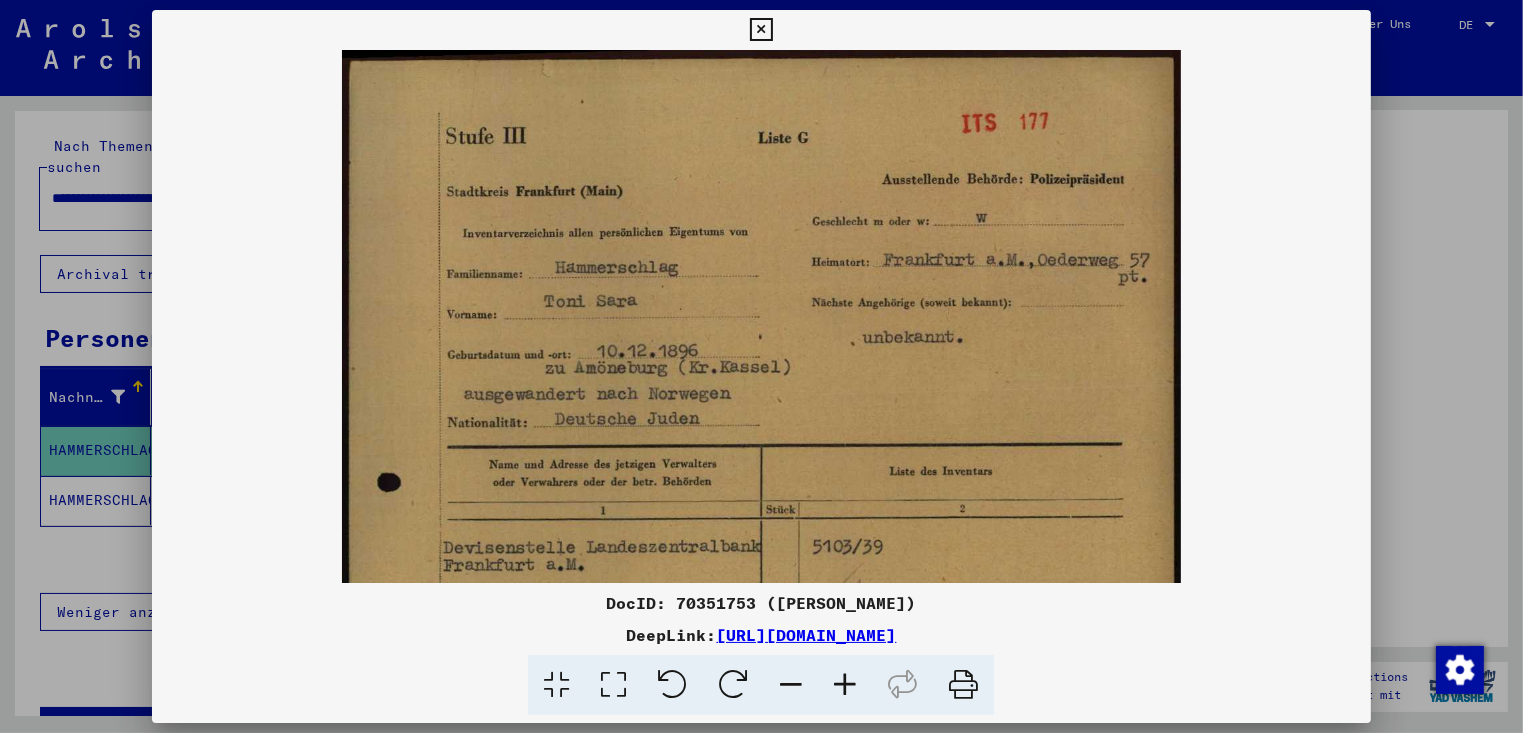 click at bounding box center (845, 685) 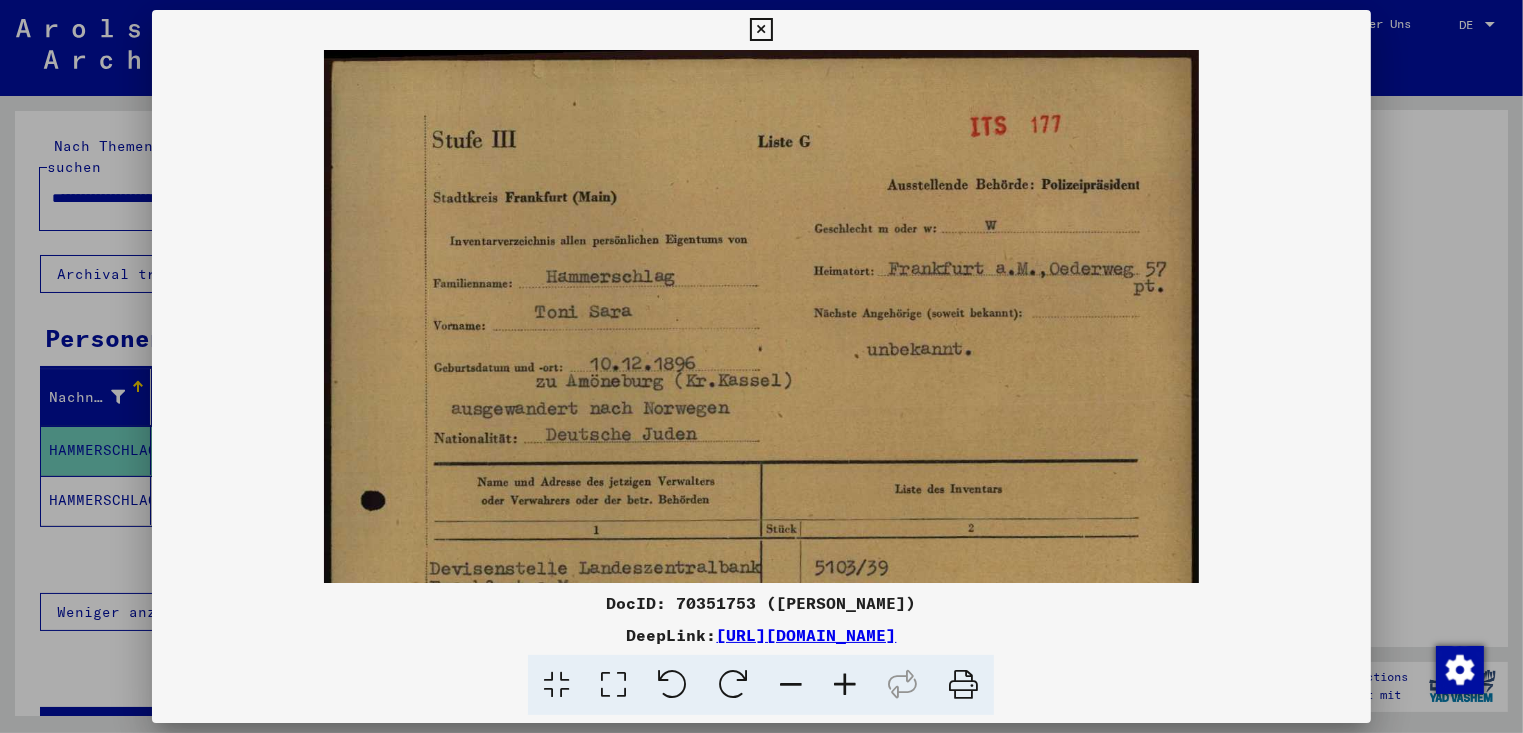 click at bounding box center (845, 685) 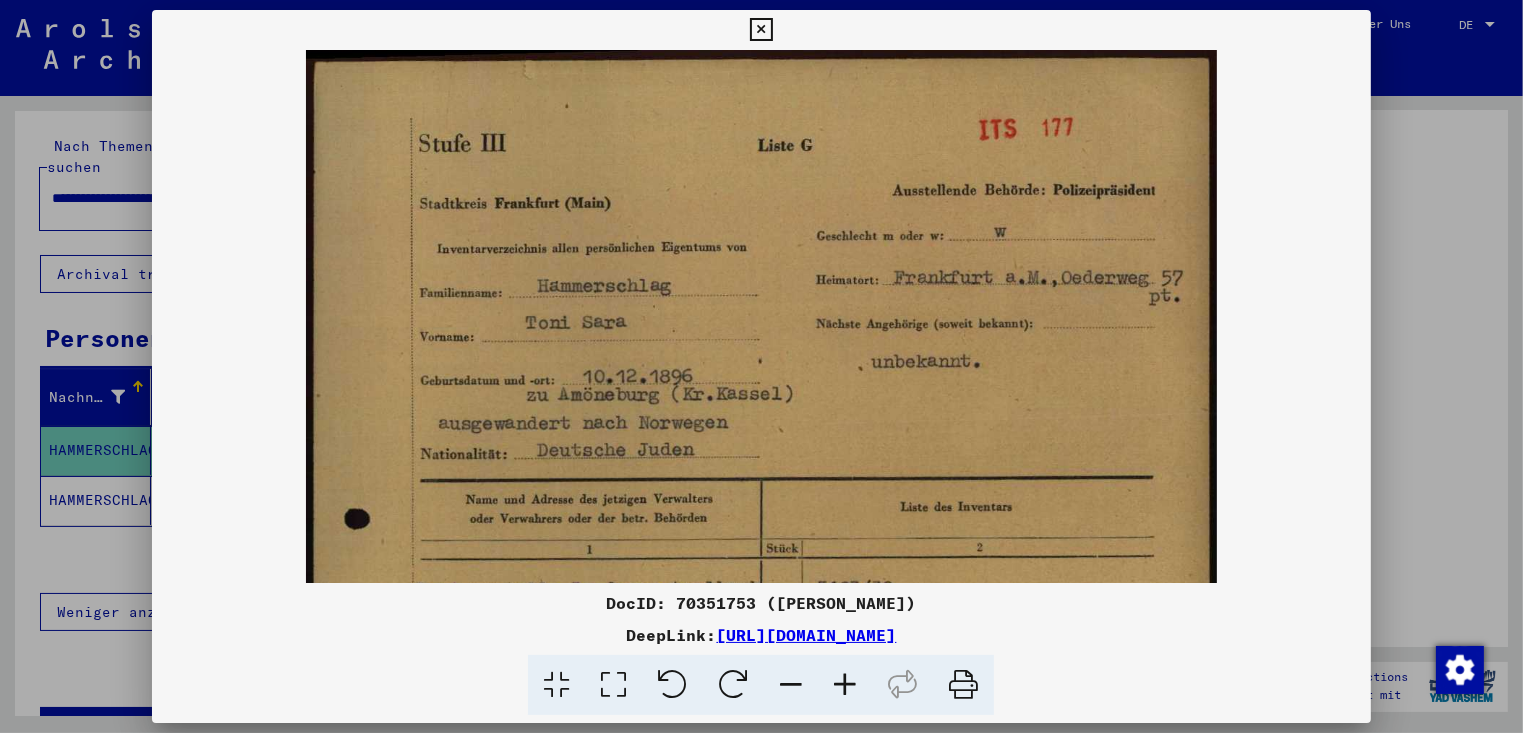 click at bounding box center [761, 30] 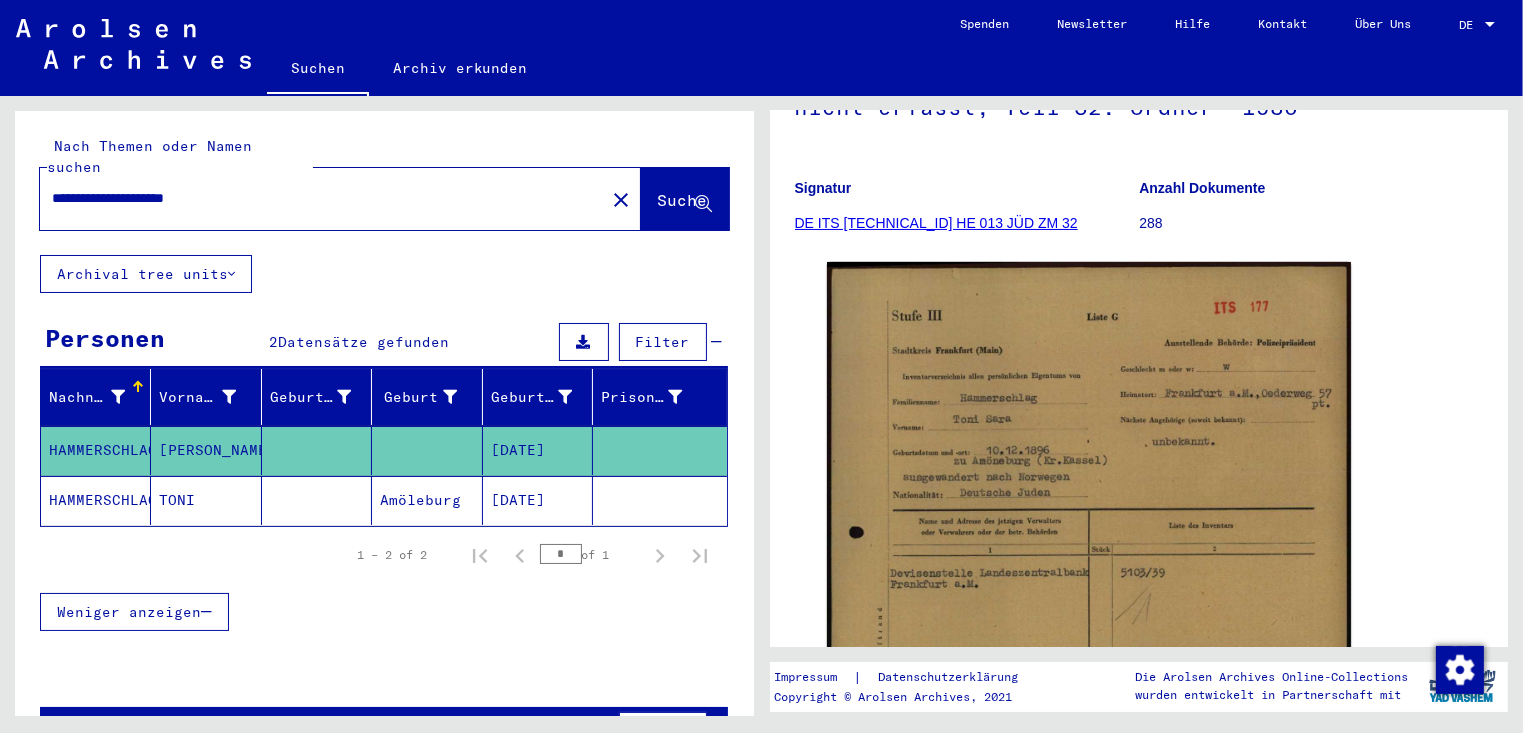 click on "[DATE]" 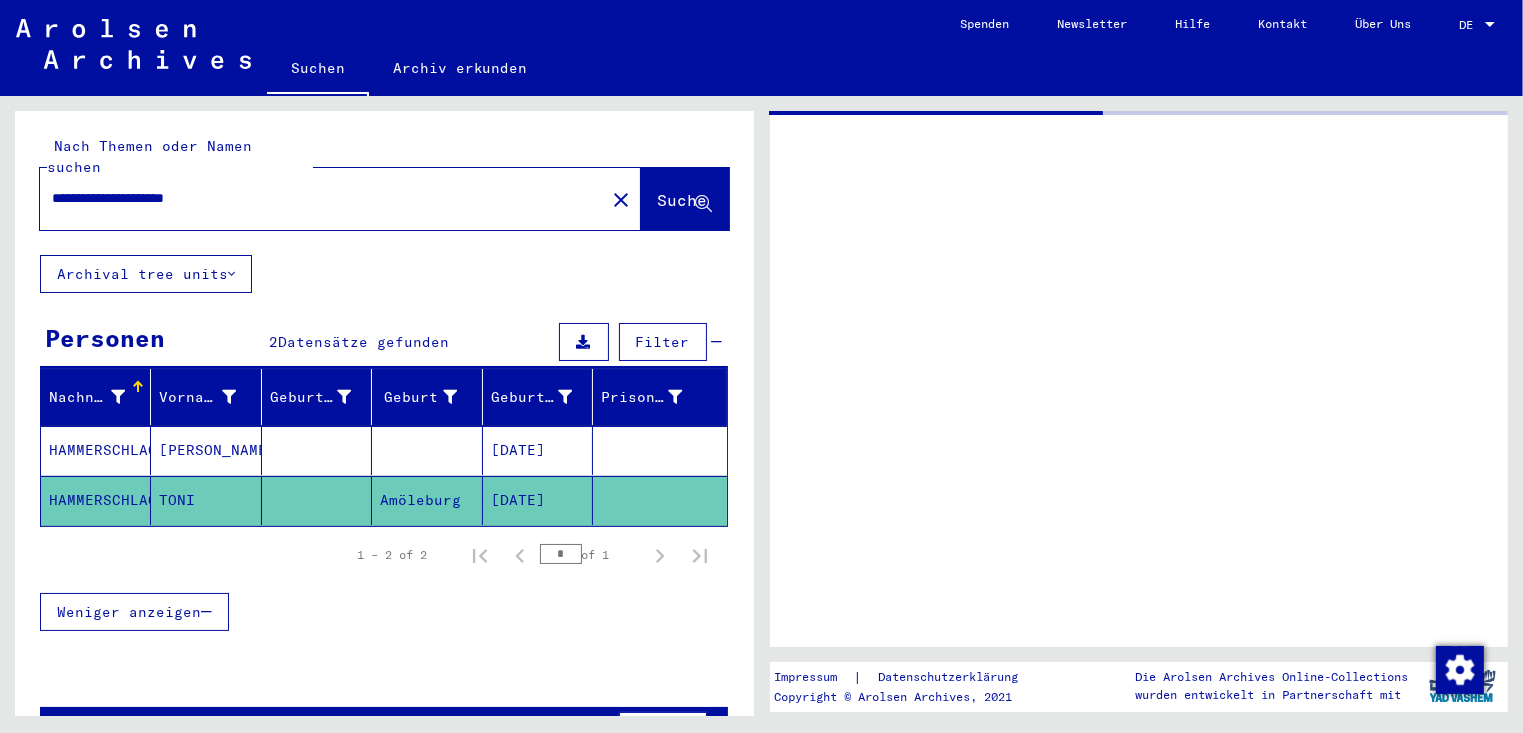 scroll, scrollTop: 0, scrollLeft: 0, axis: both 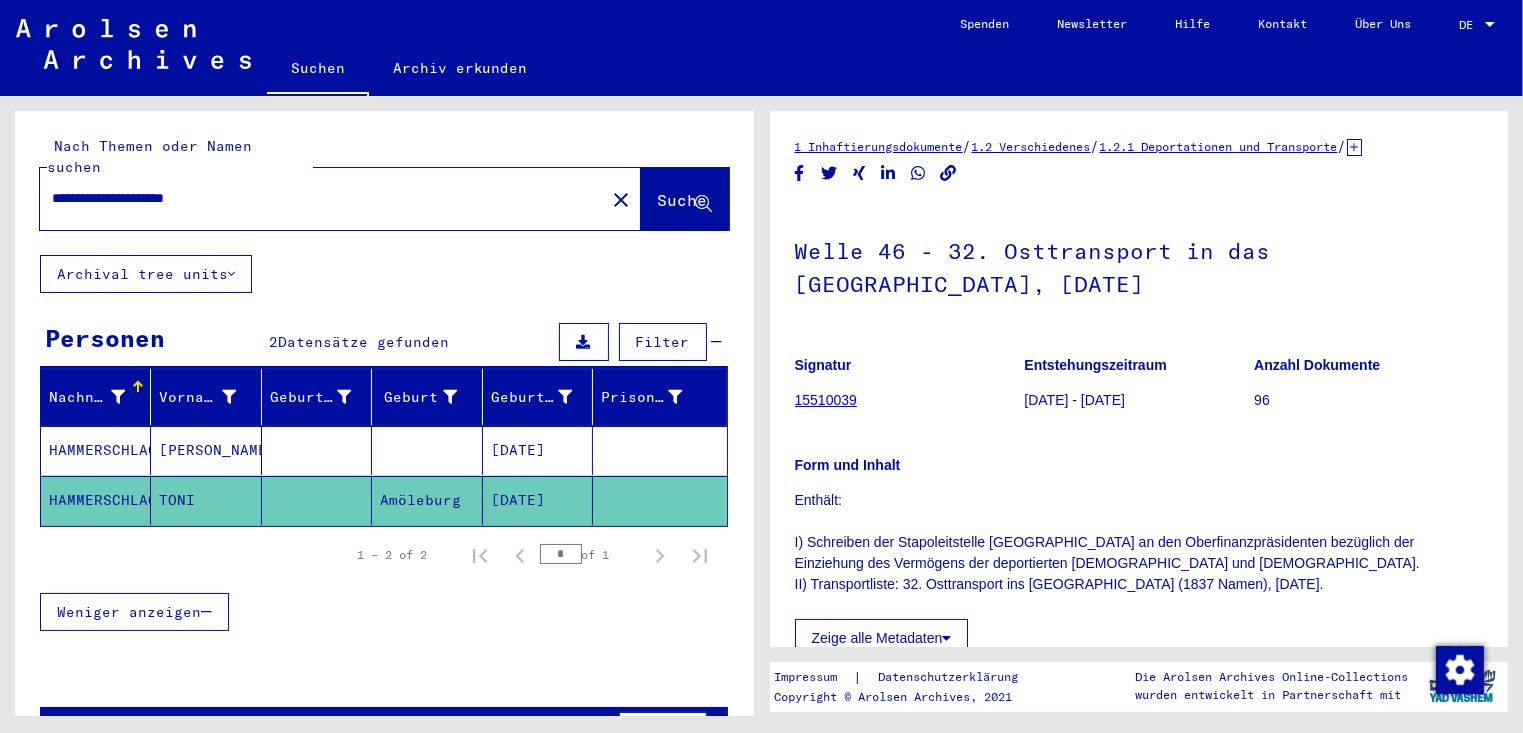click on "Welle 46 - 32. Osttransport in das [GEOGRAPHIC_DATA], [DATE]" 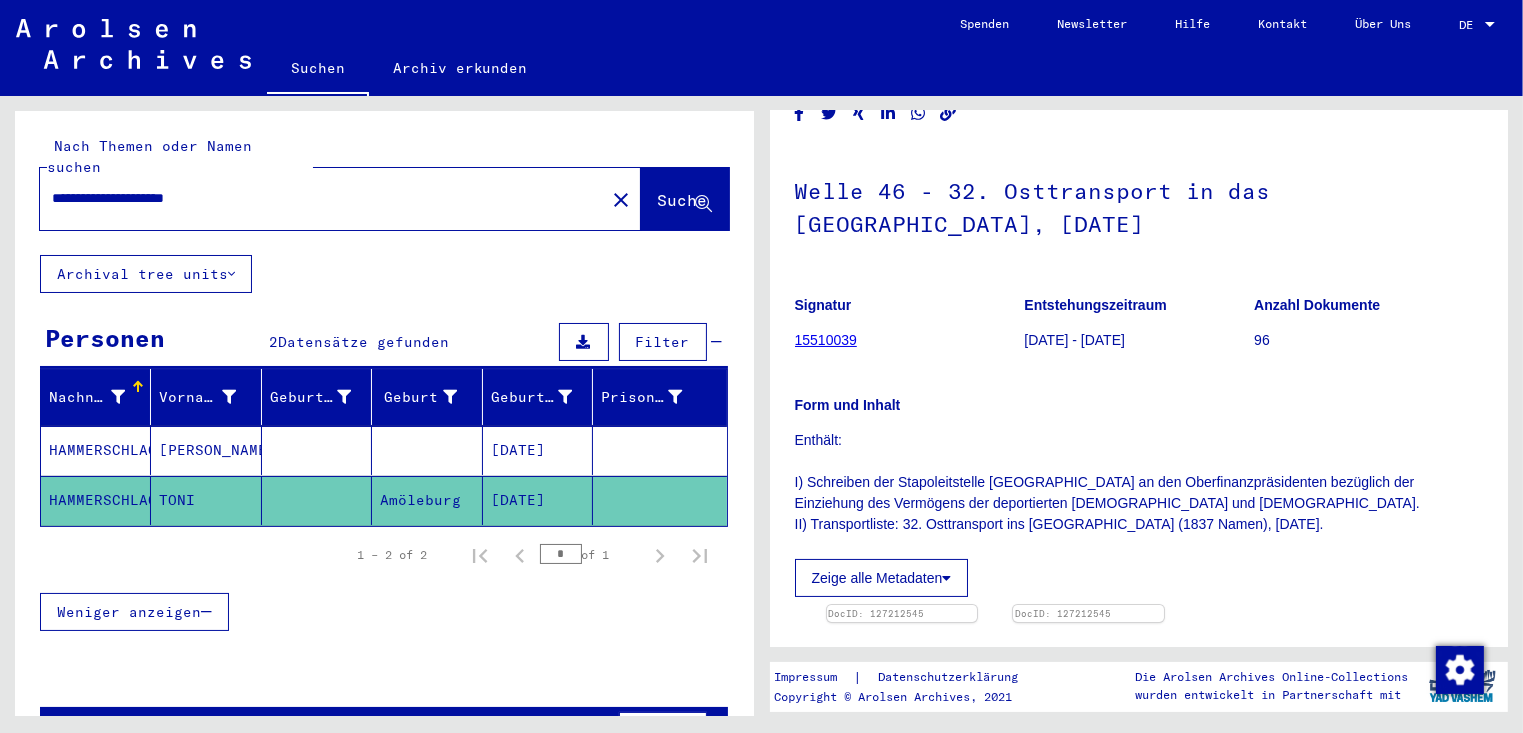 scroll, scrollTop: 0, scrollLeft: 0, axis: both 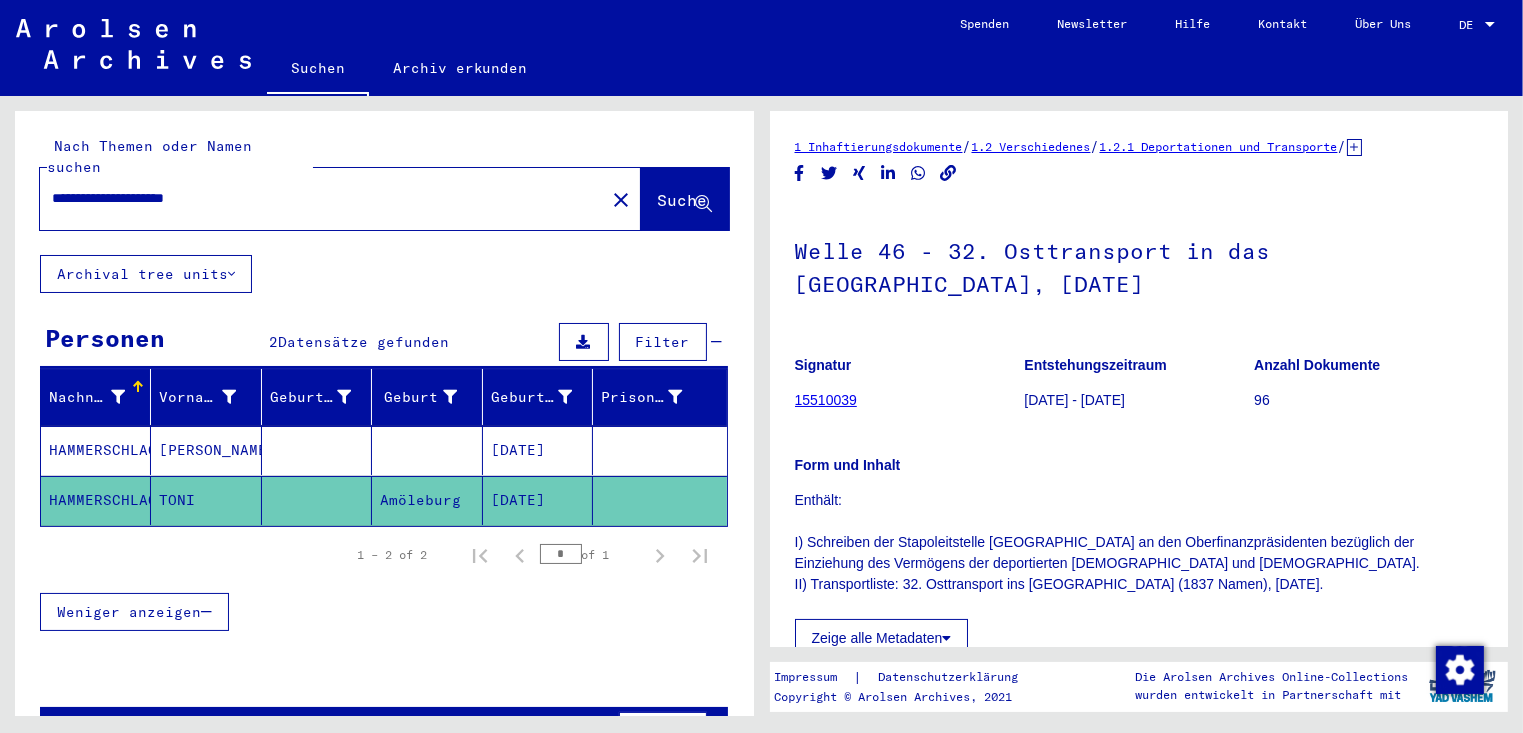 click on "Form und Inhalt" 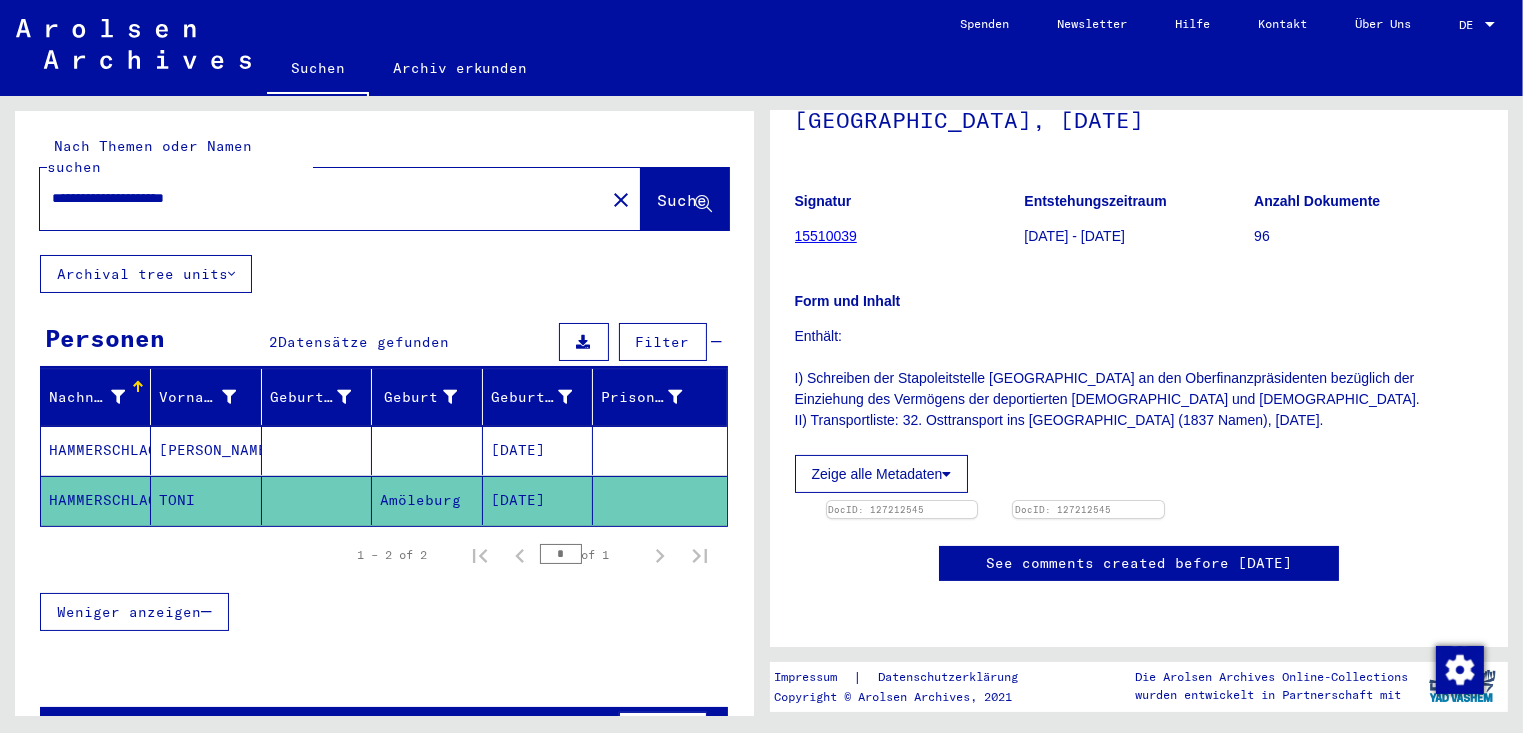 scroll, scrollTop: 240, scrollLeft: 0, axis: vertical 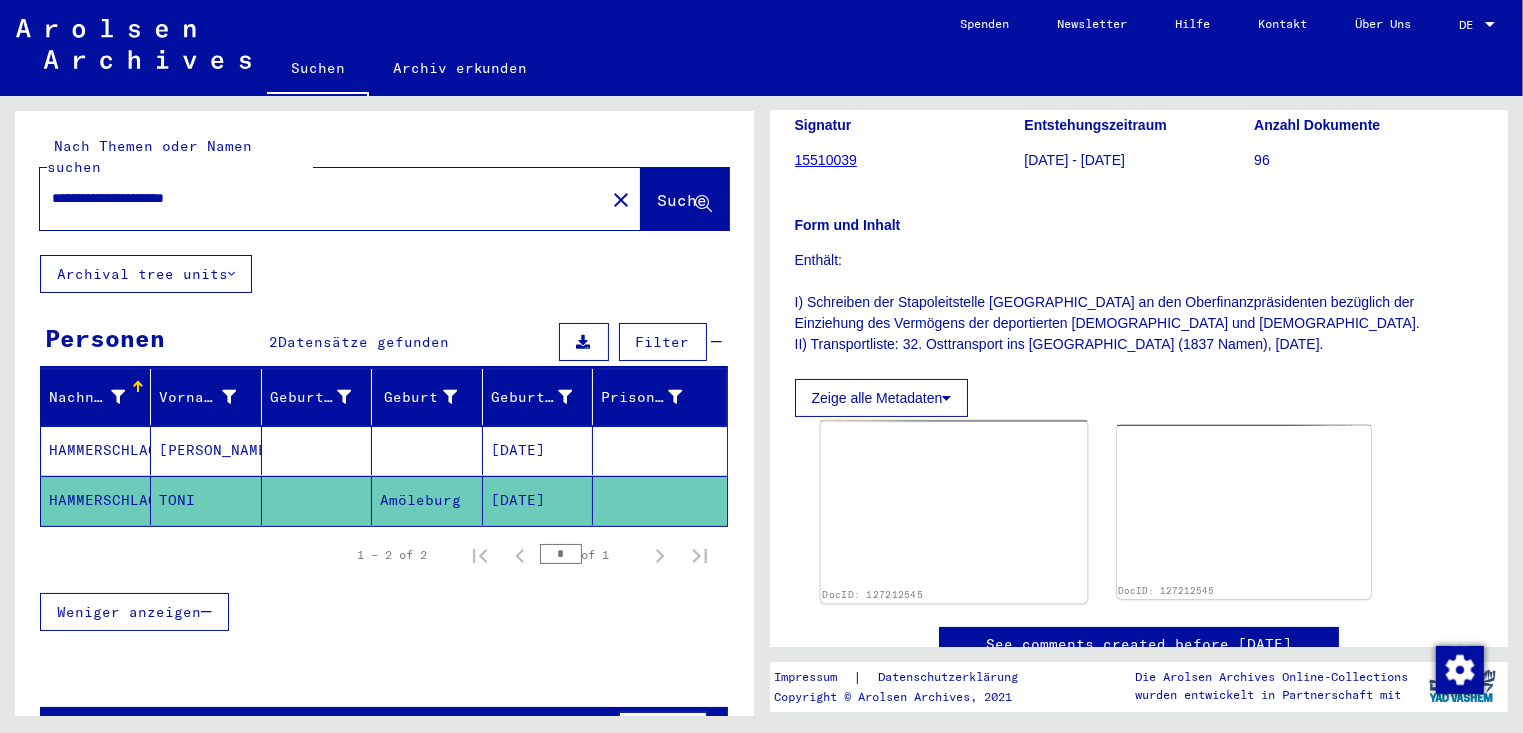 click 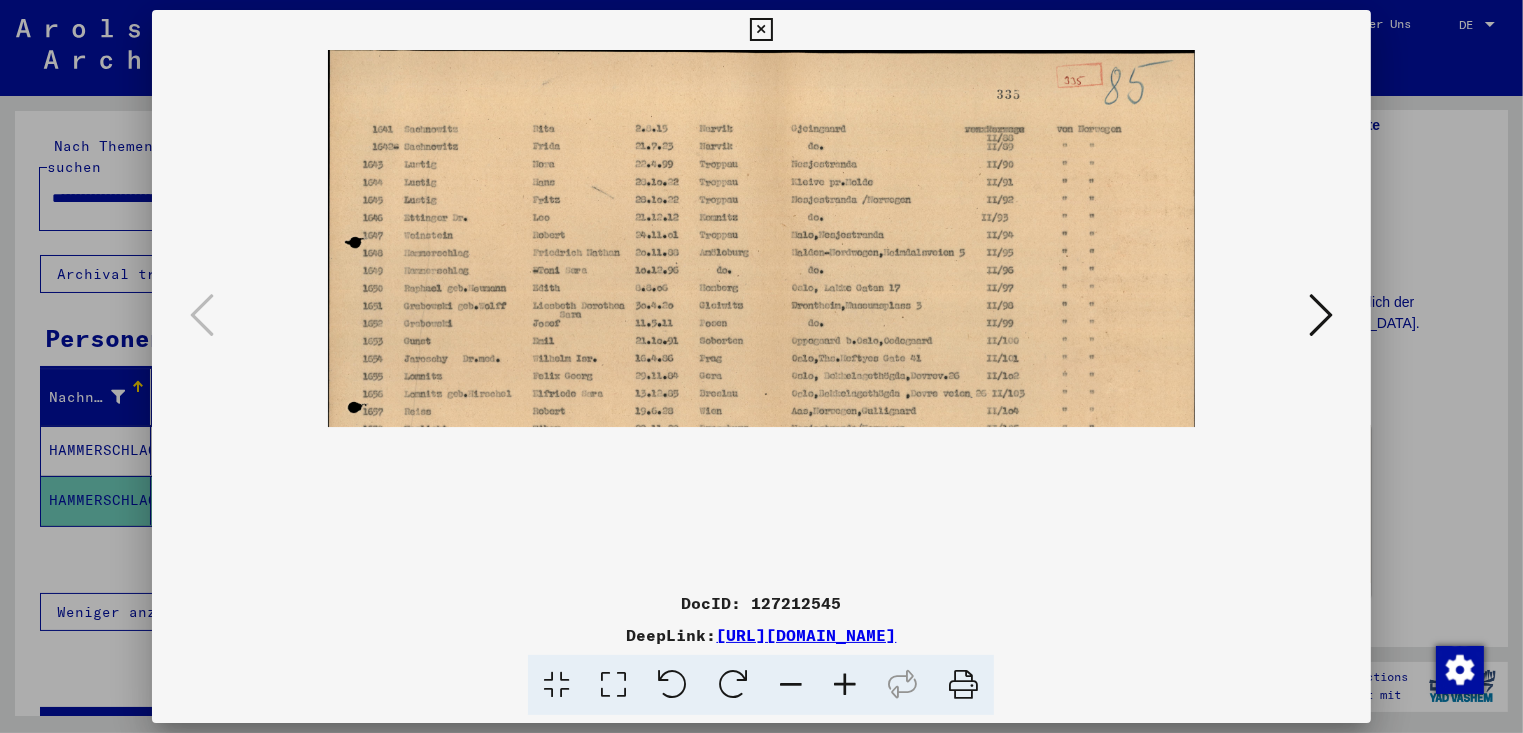 click at bounding box center (845, 685) 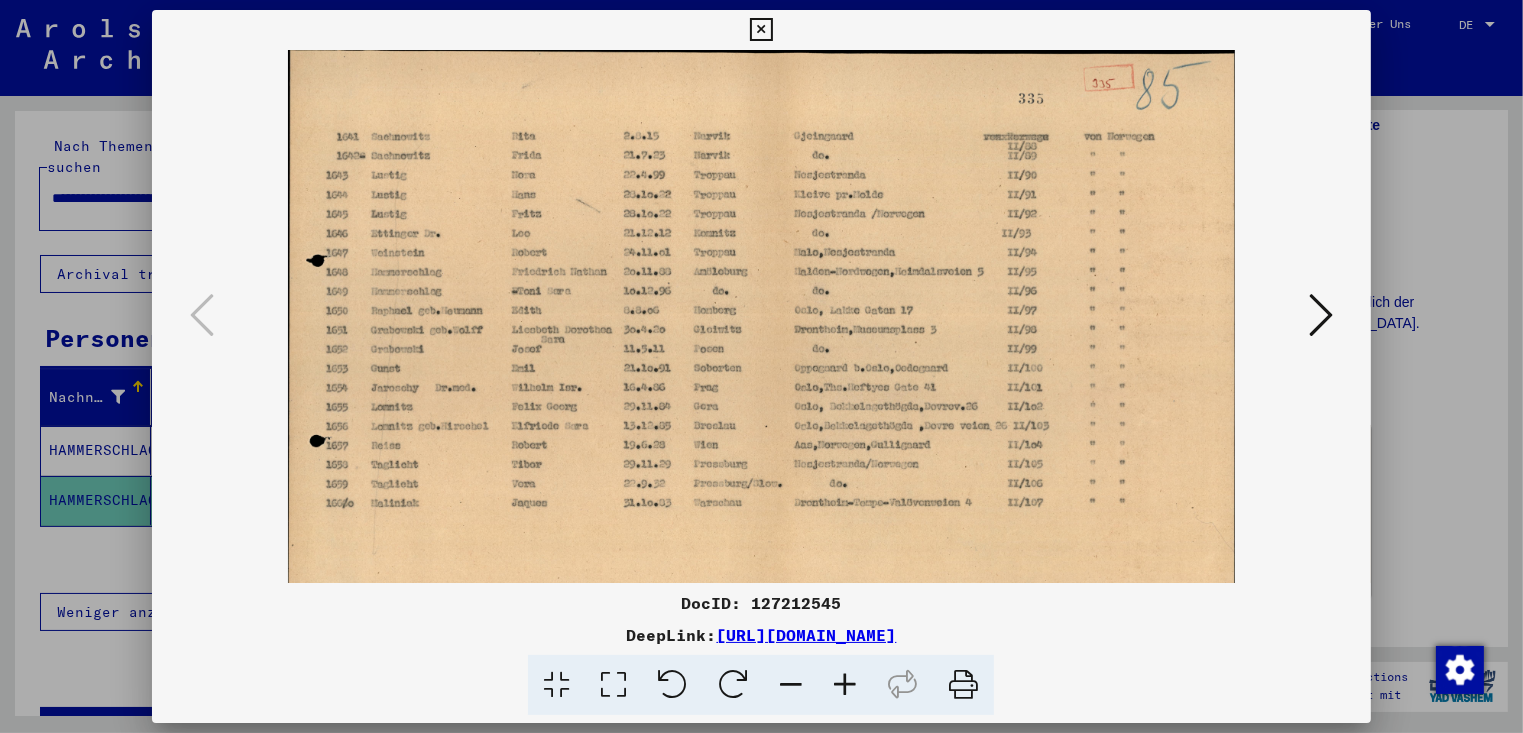 click at bounding box center [845, 685] 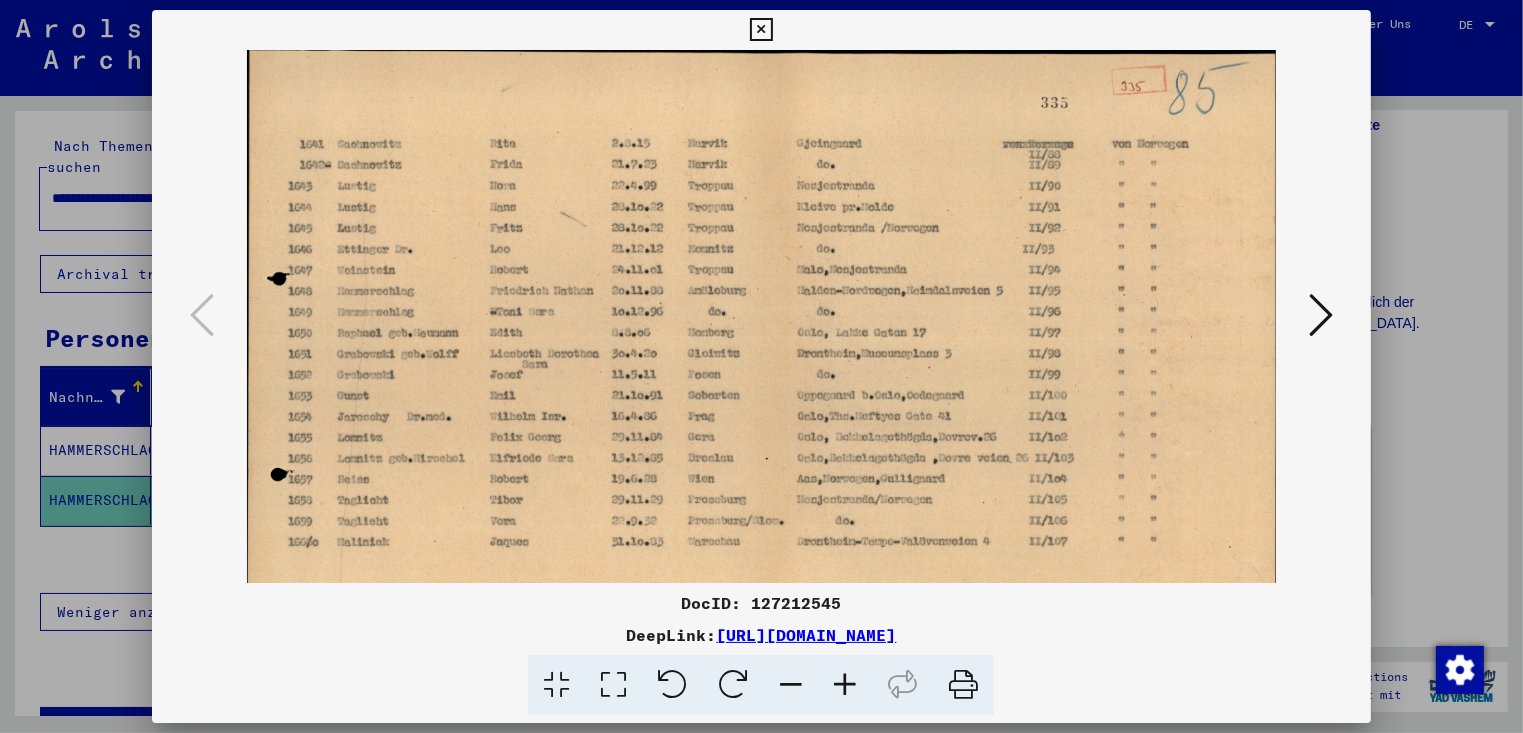 click at bounding box center (845, 685) 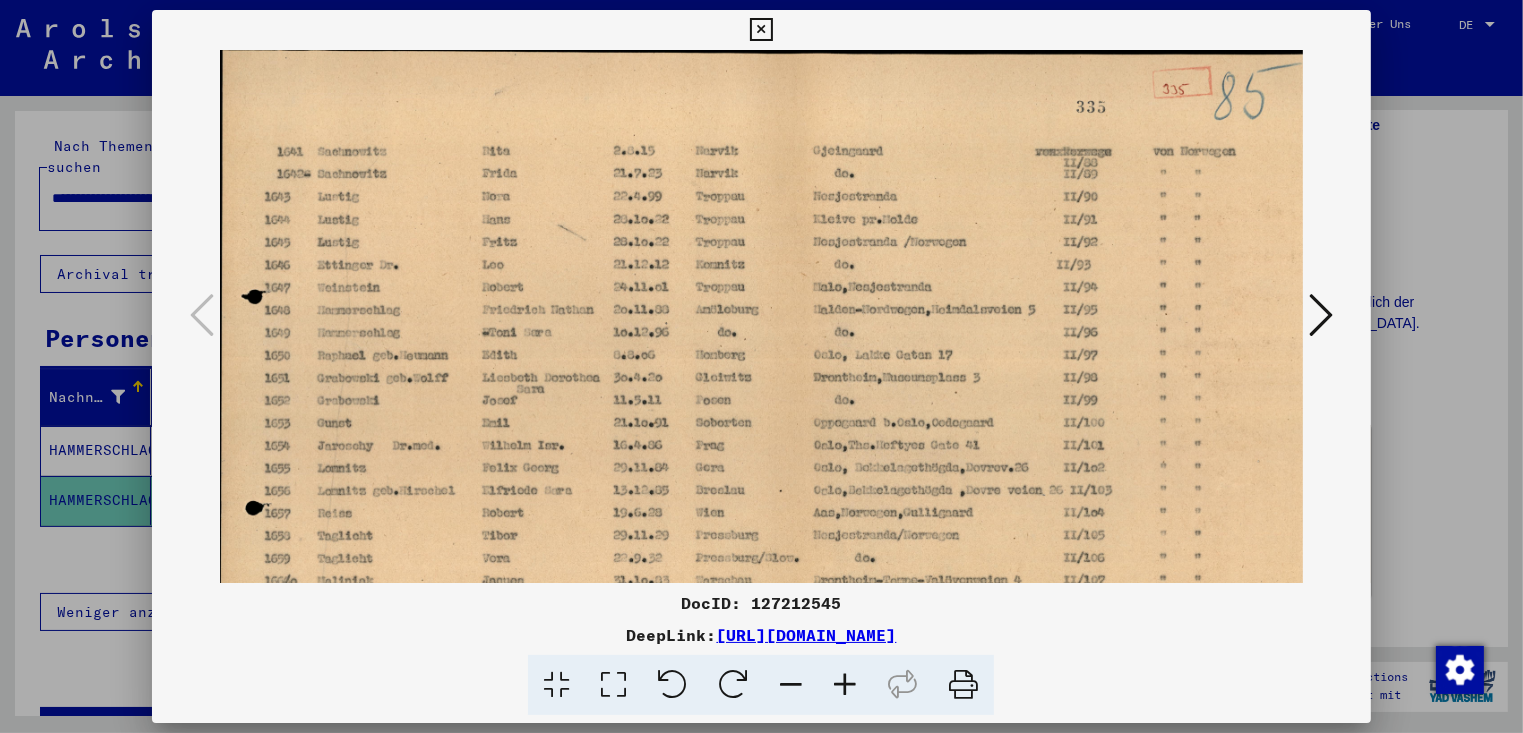 click at bounding box center (761, 30) 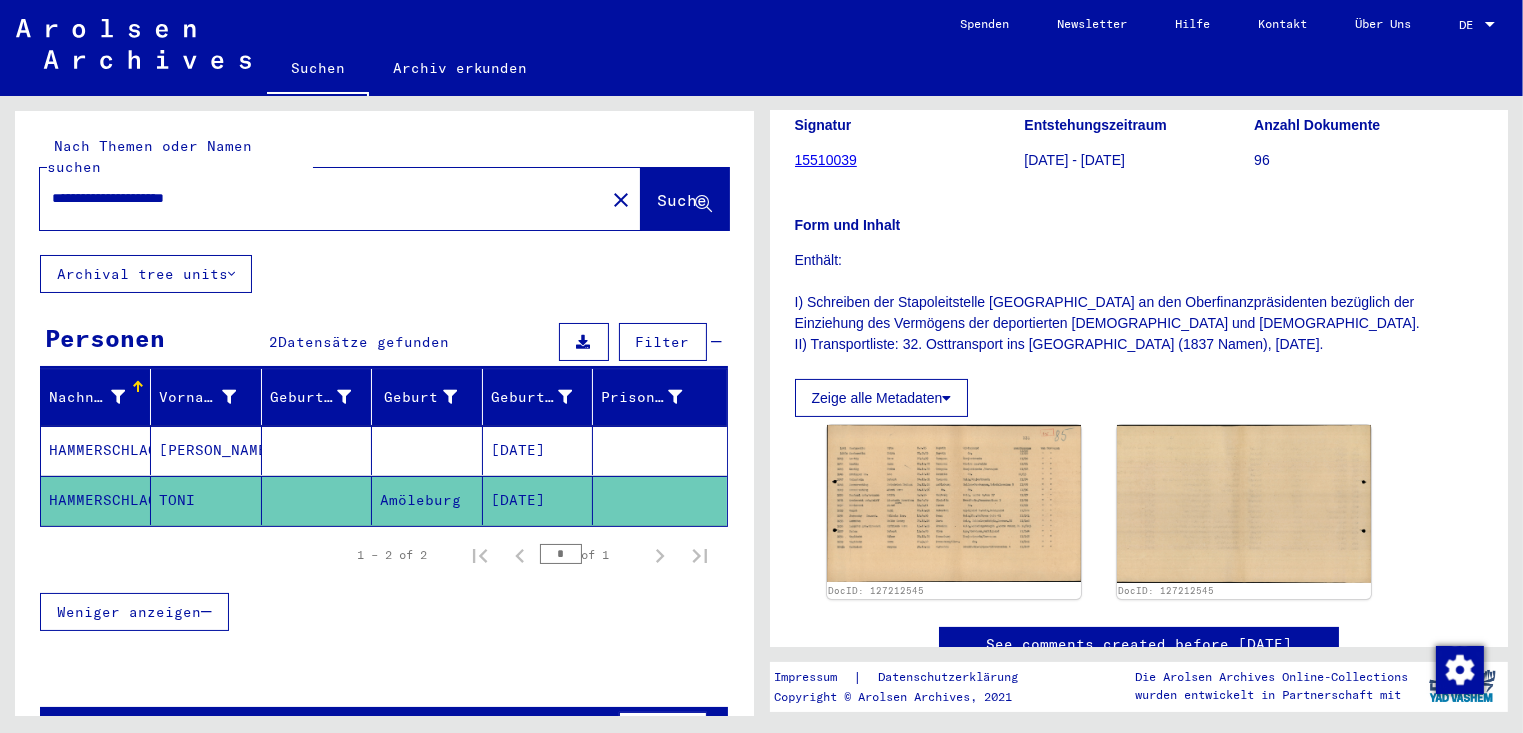 drag, startPoint x: 260, startPoint y: 171, endPoint x: -4, endPoint y: 152, distance: 264.68283 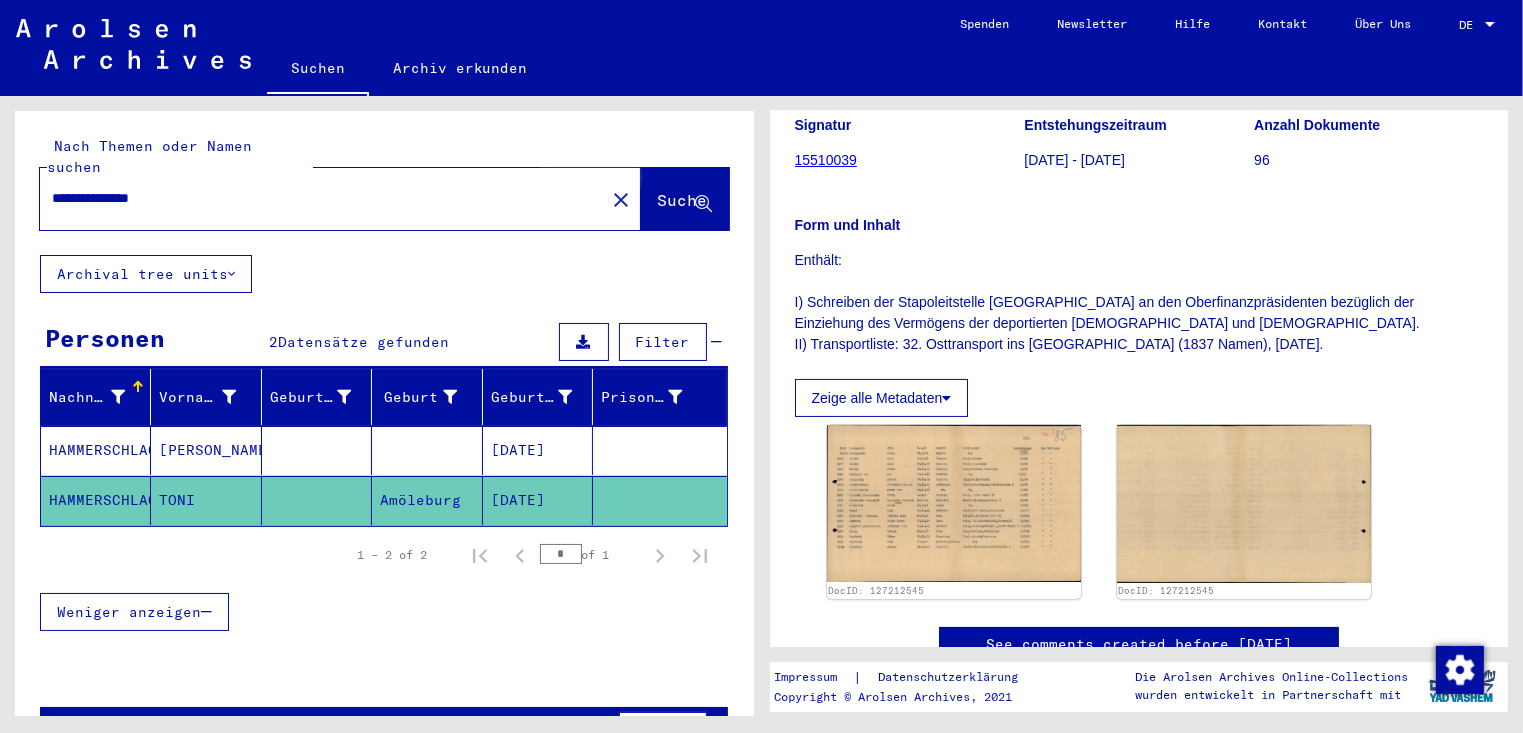 click on "Suche" 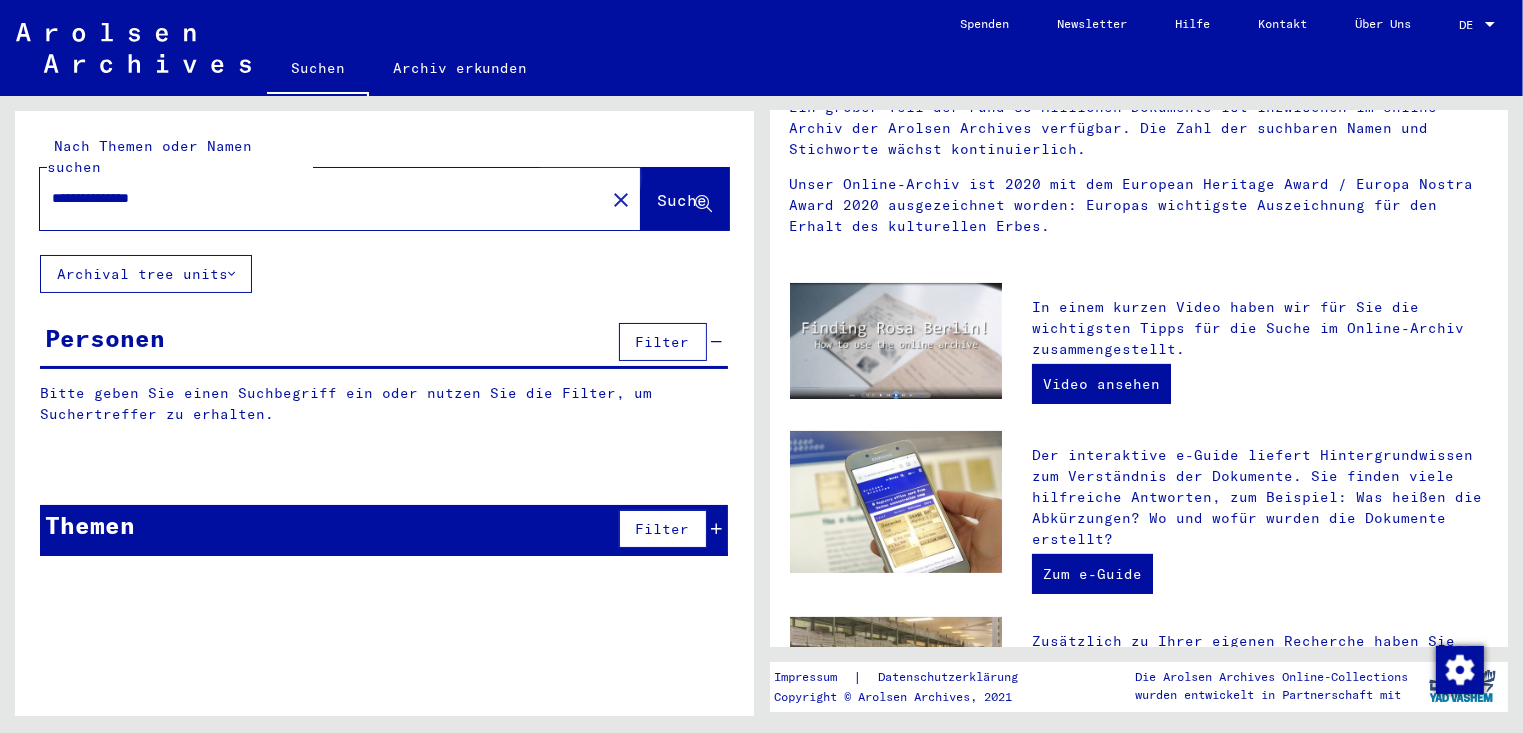 scroll, scrollTop: 0, scrollLeft: 0, axis: both 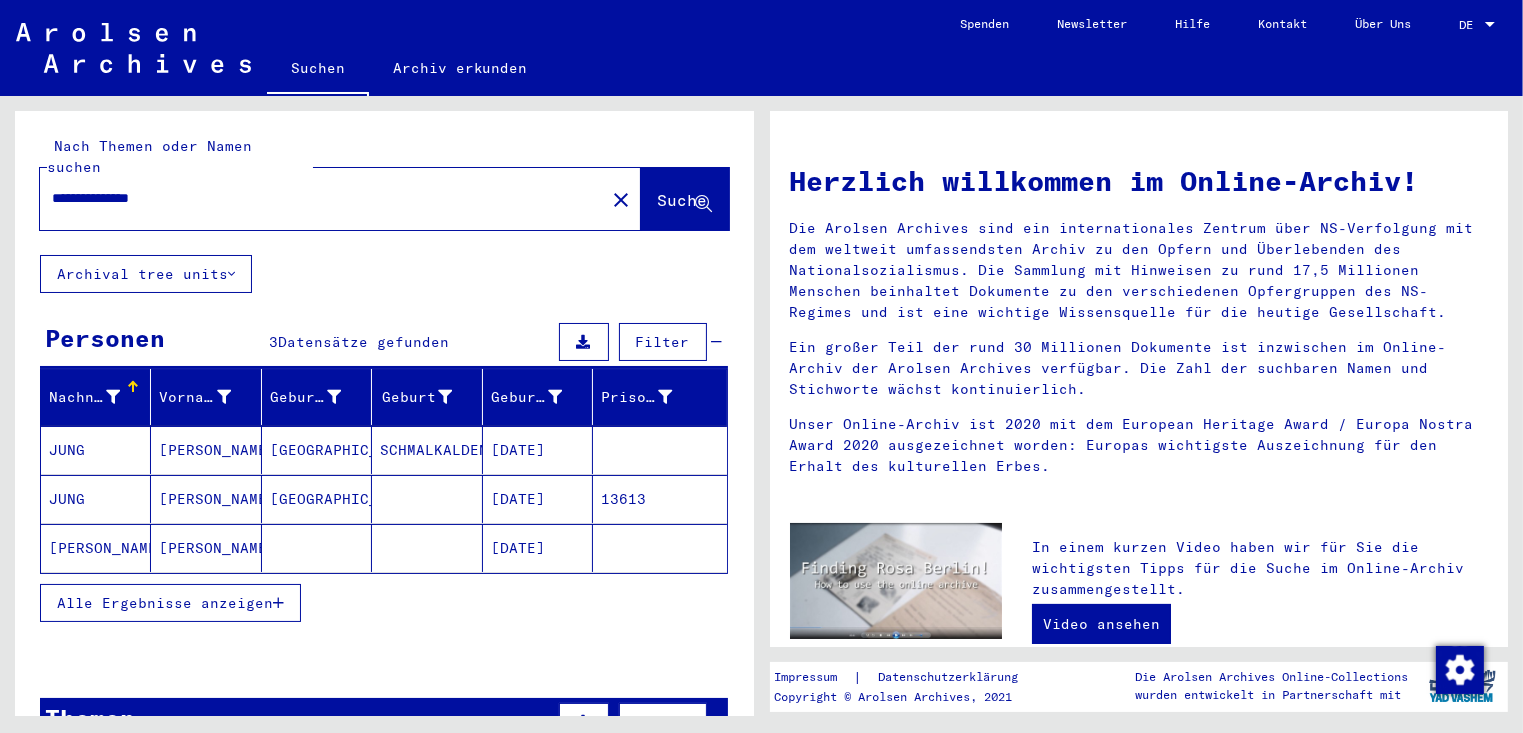 click on "[DATE]" at bounding box center [538, 499] 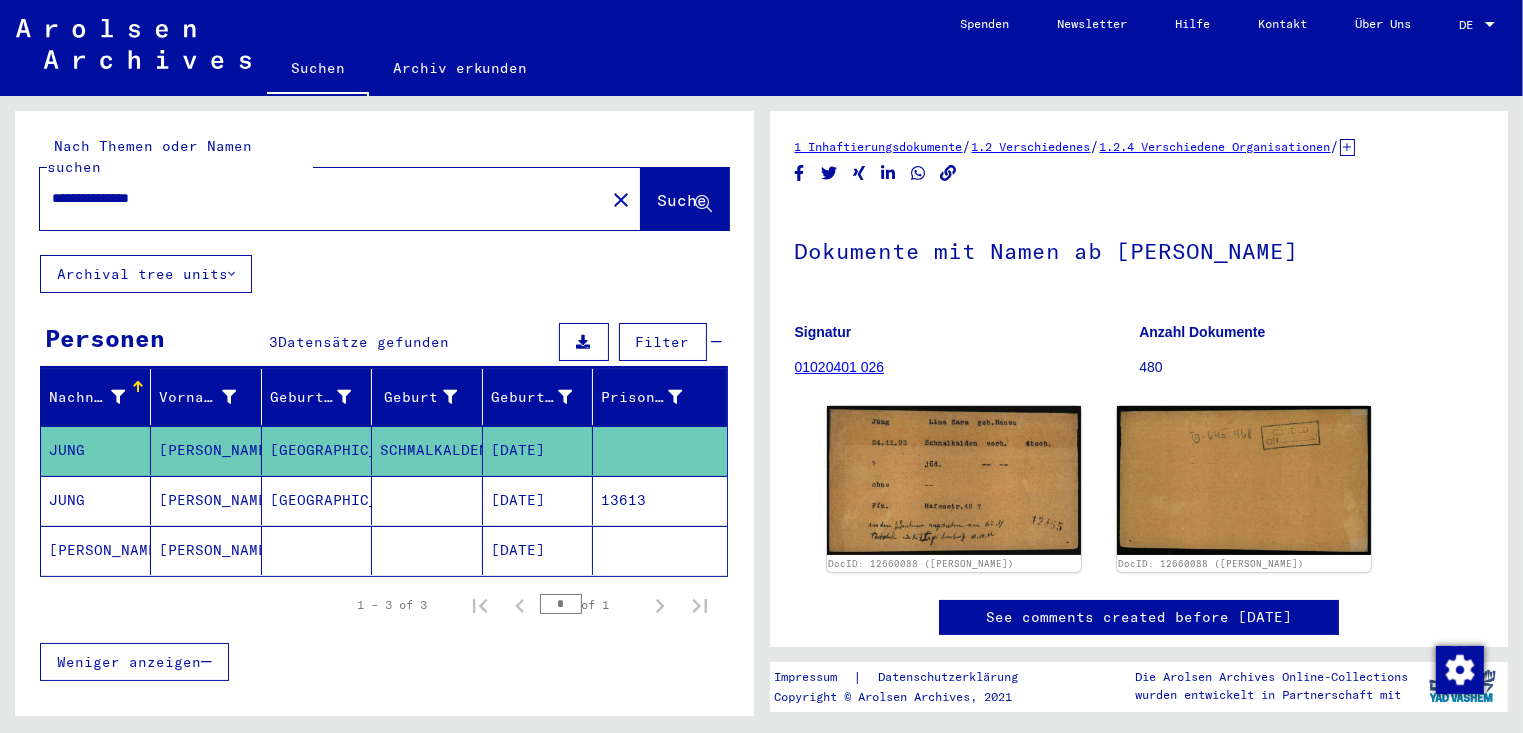 click on "Signatur" 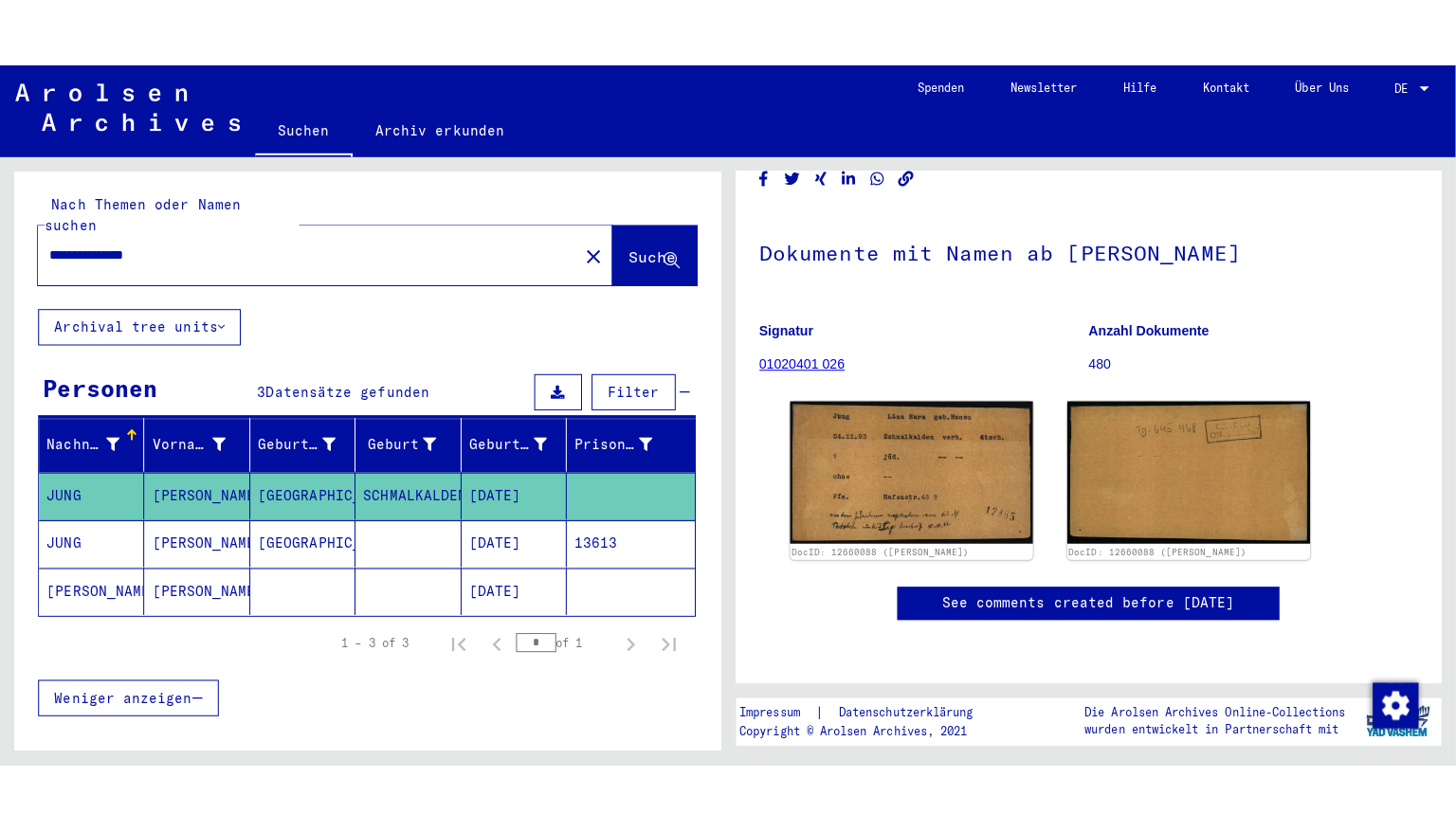 scroll, scrollTop: 227, scrollLeft: 0, axis: vertical 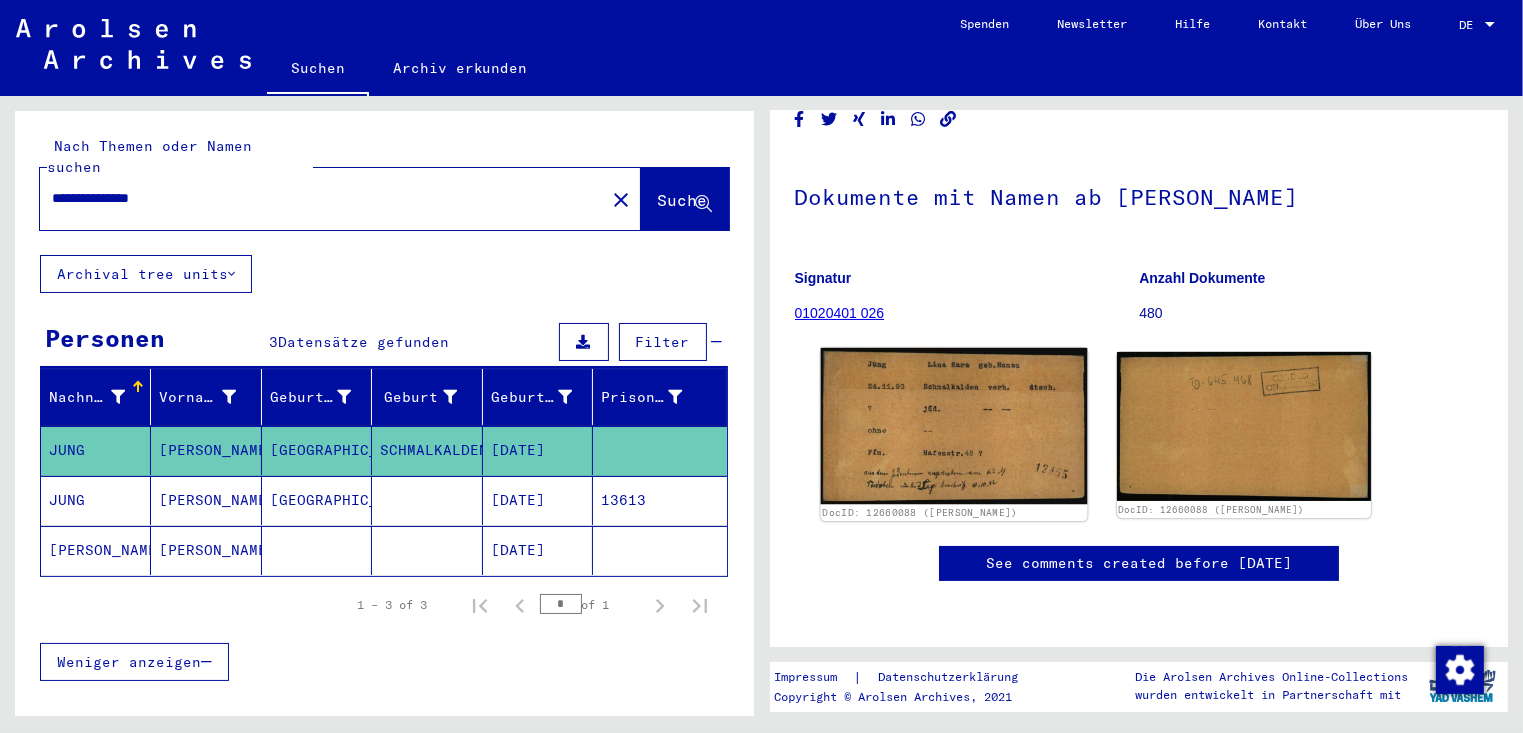 click 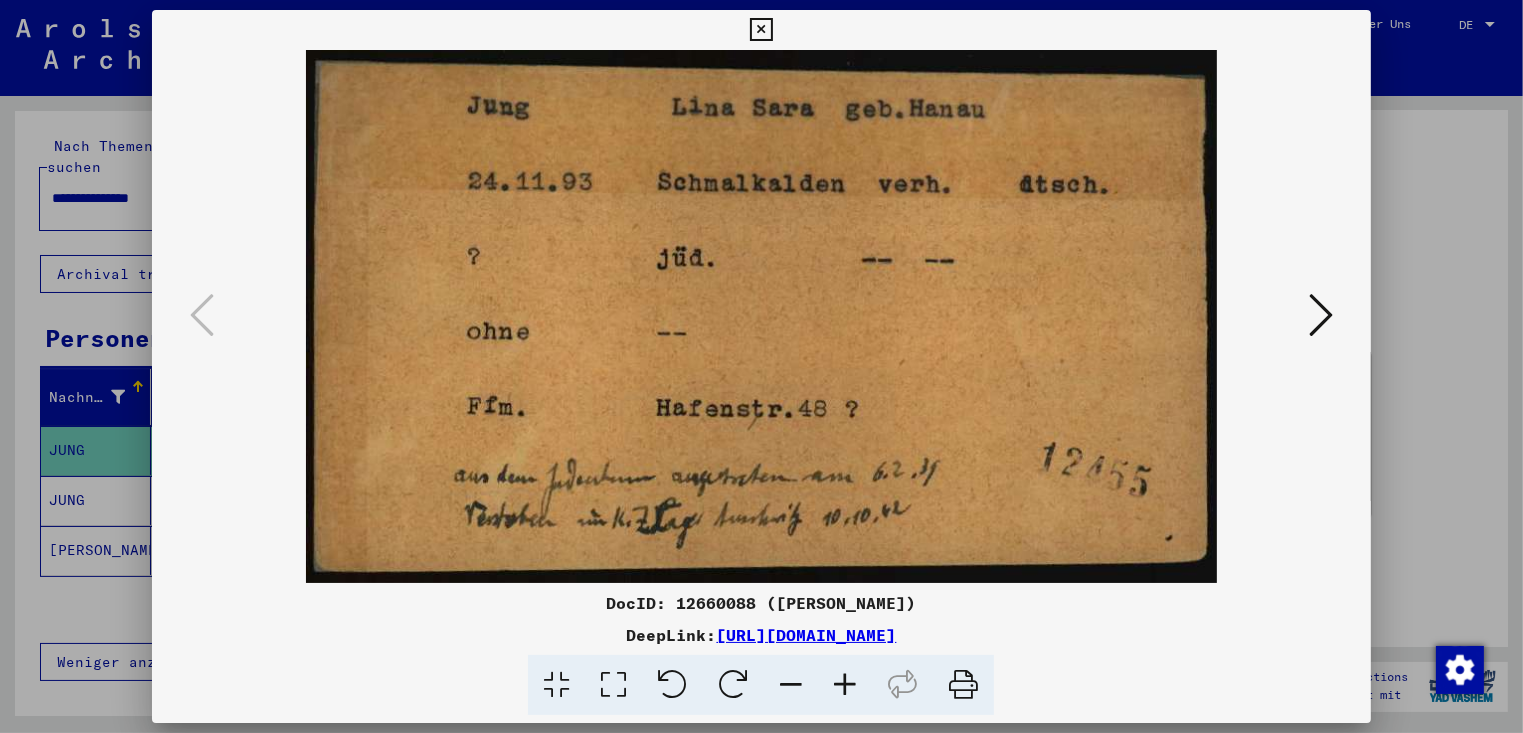 click at bounding box center [761, 30] 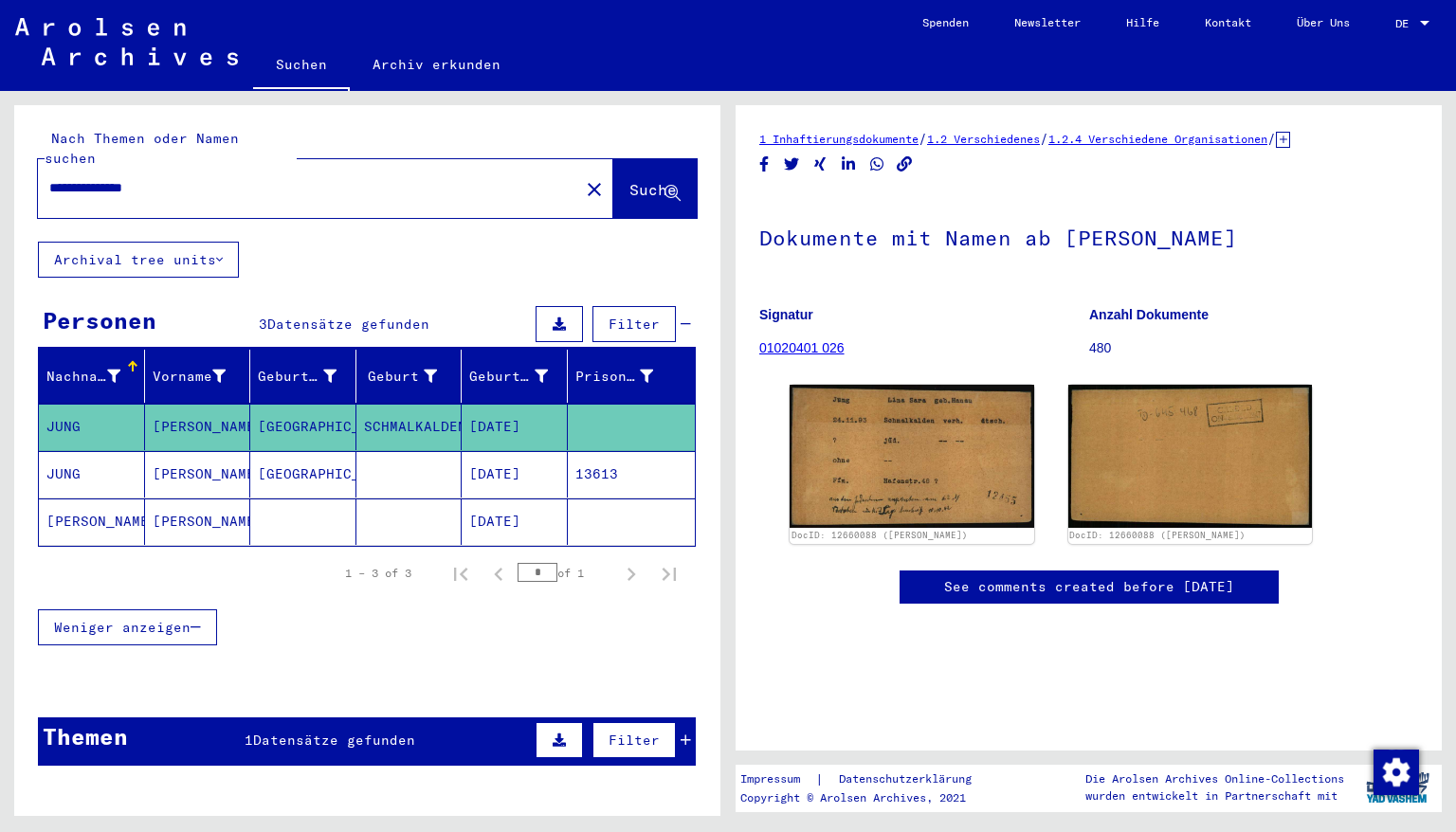 drag, startPoint x: 176, startPoint y: 176, endPoint x: 19, endPoint y: 185, distance: 157.25775 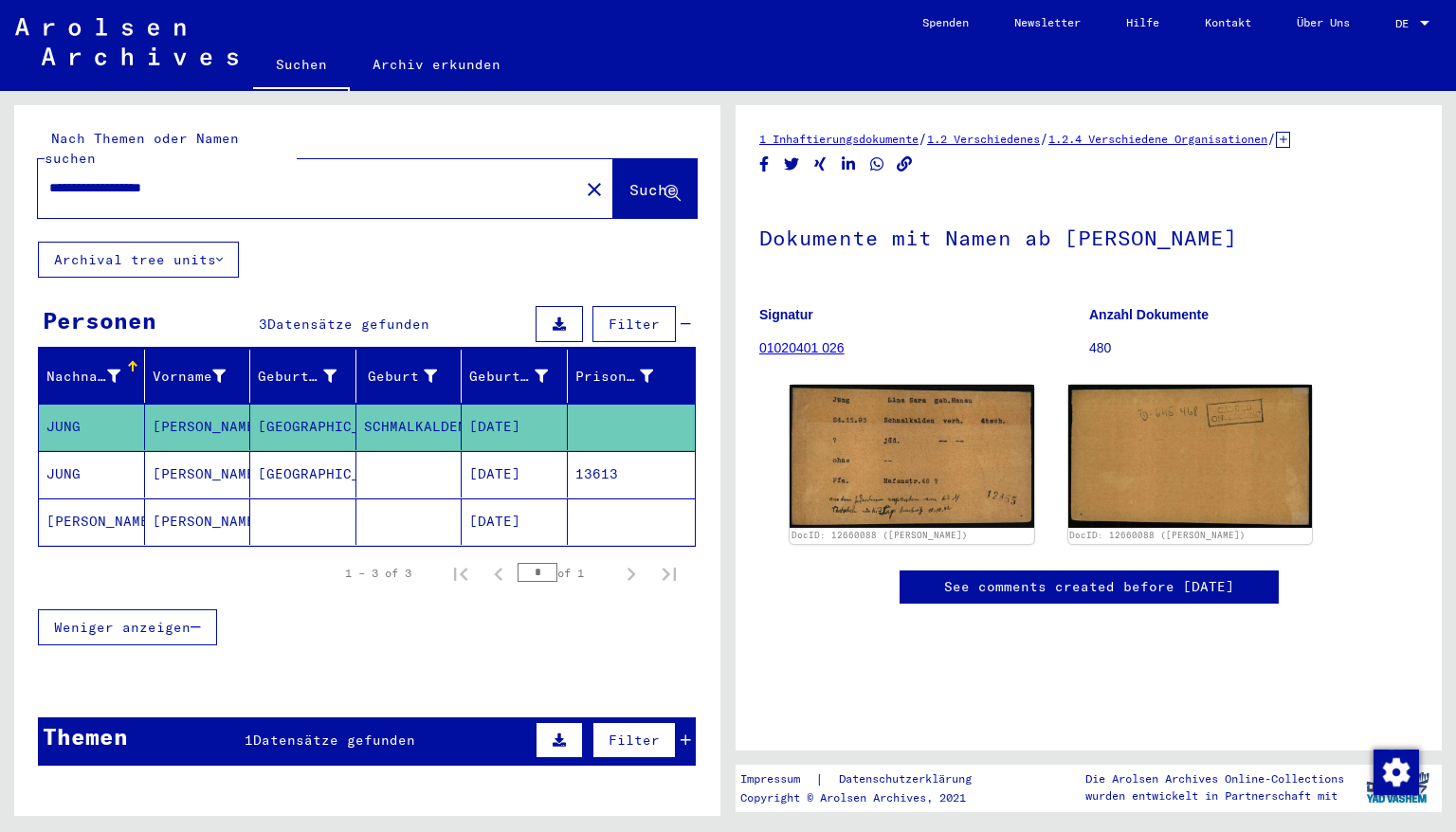 click on "Suche" 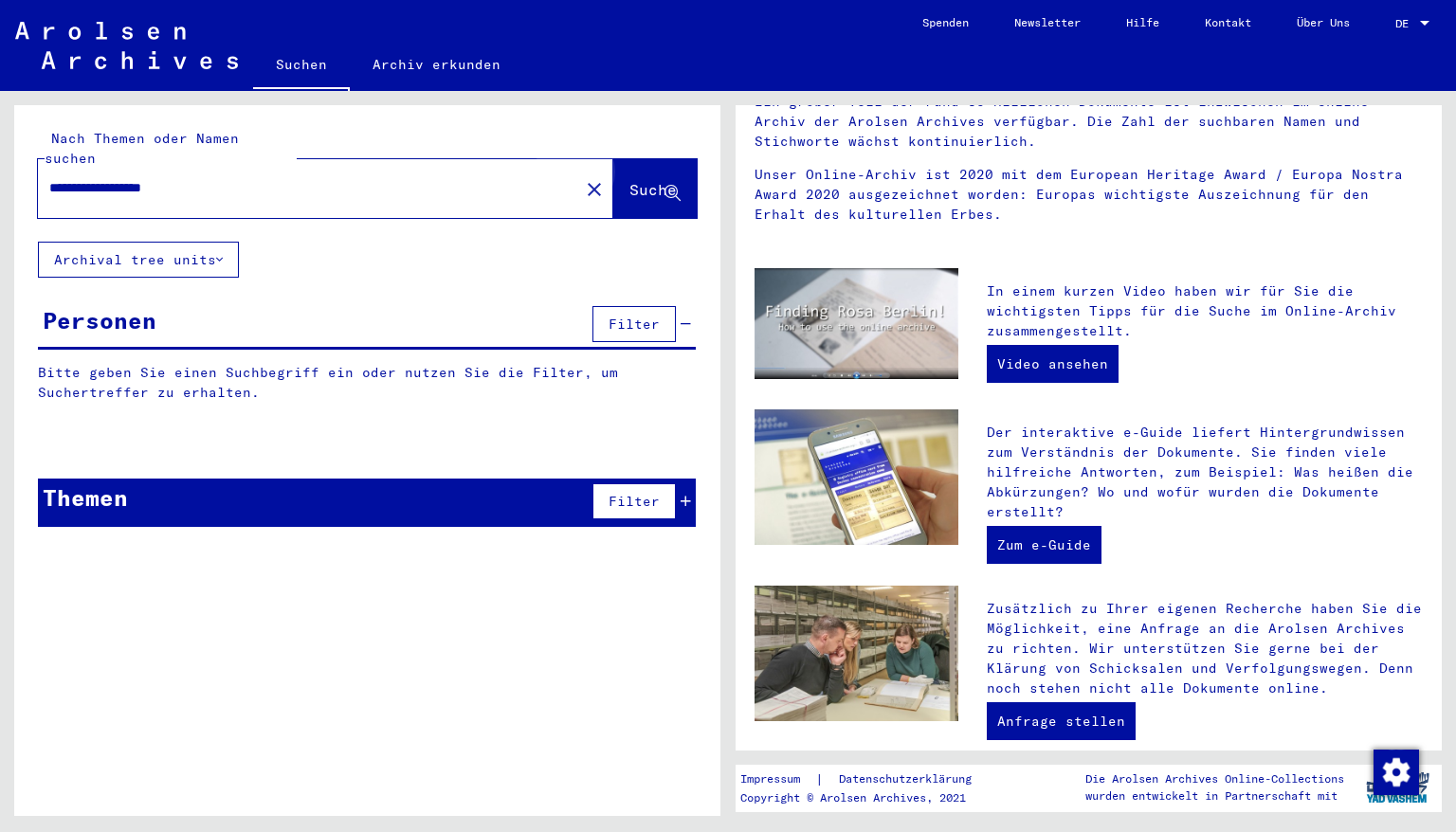 scroll, scrollTop: 0, scrollLeft: 0, axis: both 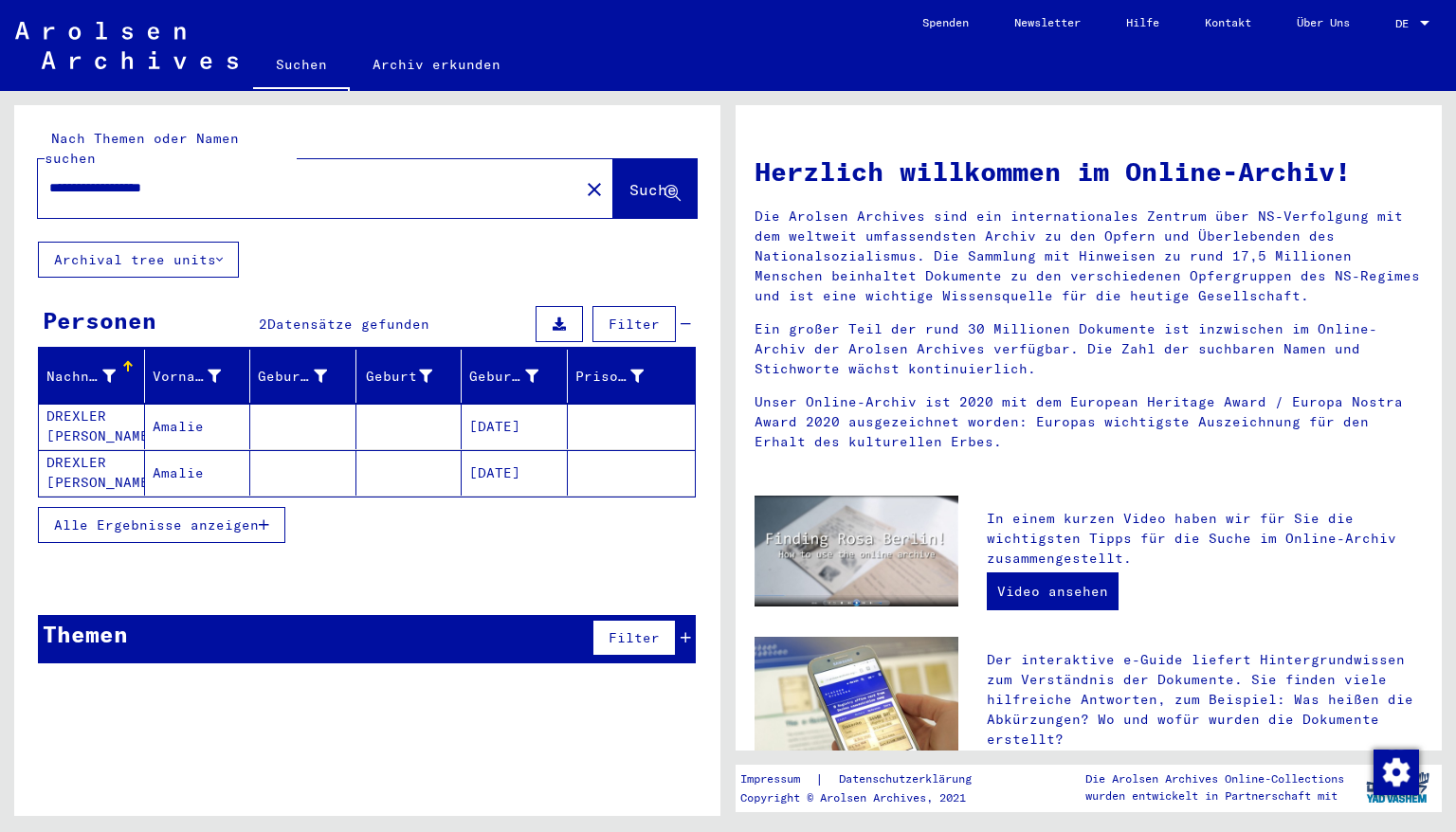 click on "[DATE]" at bounding box center (515, 473) 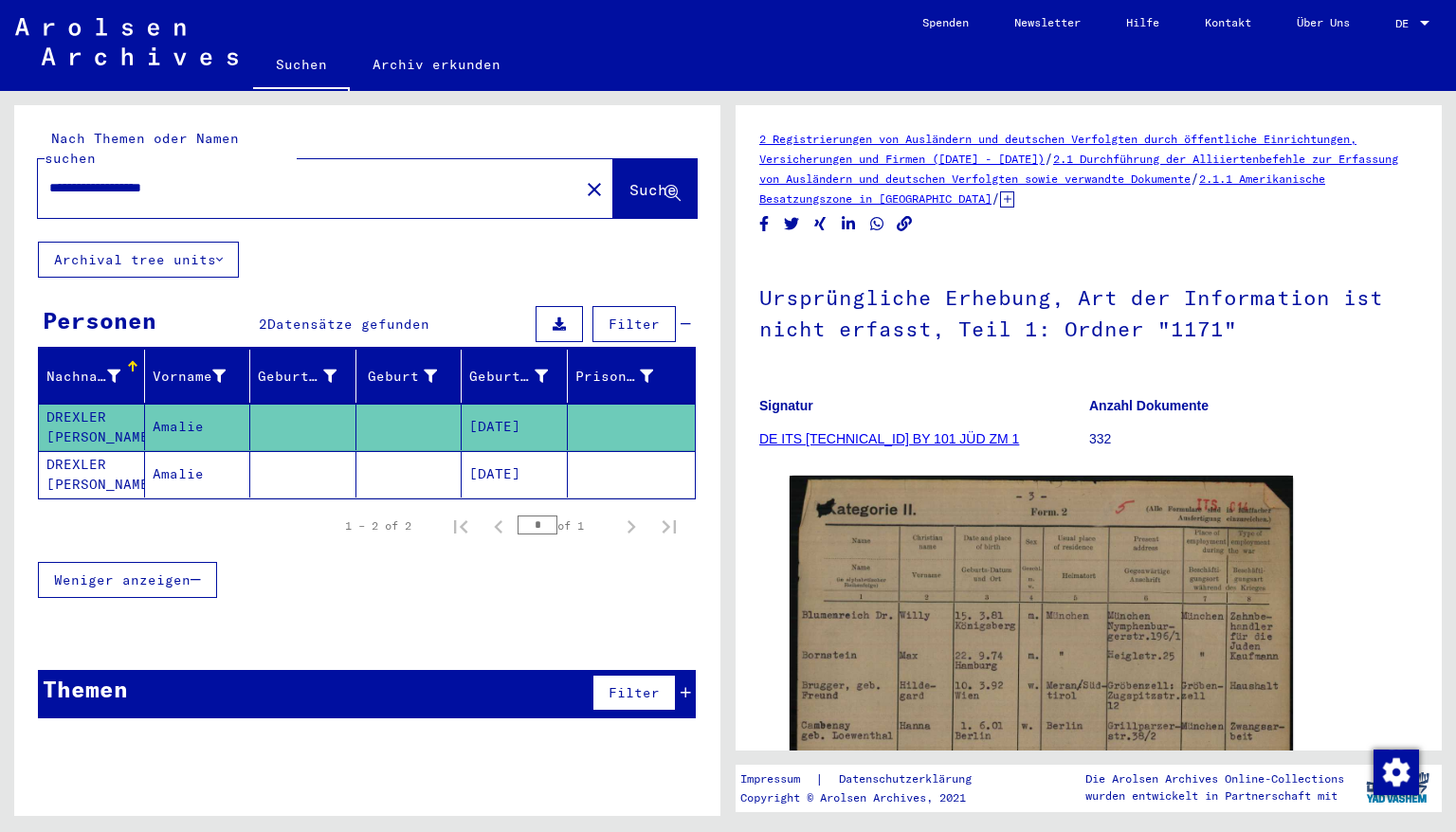 scroll, scrollTop: 0, scrollLeft: 0, axis: both 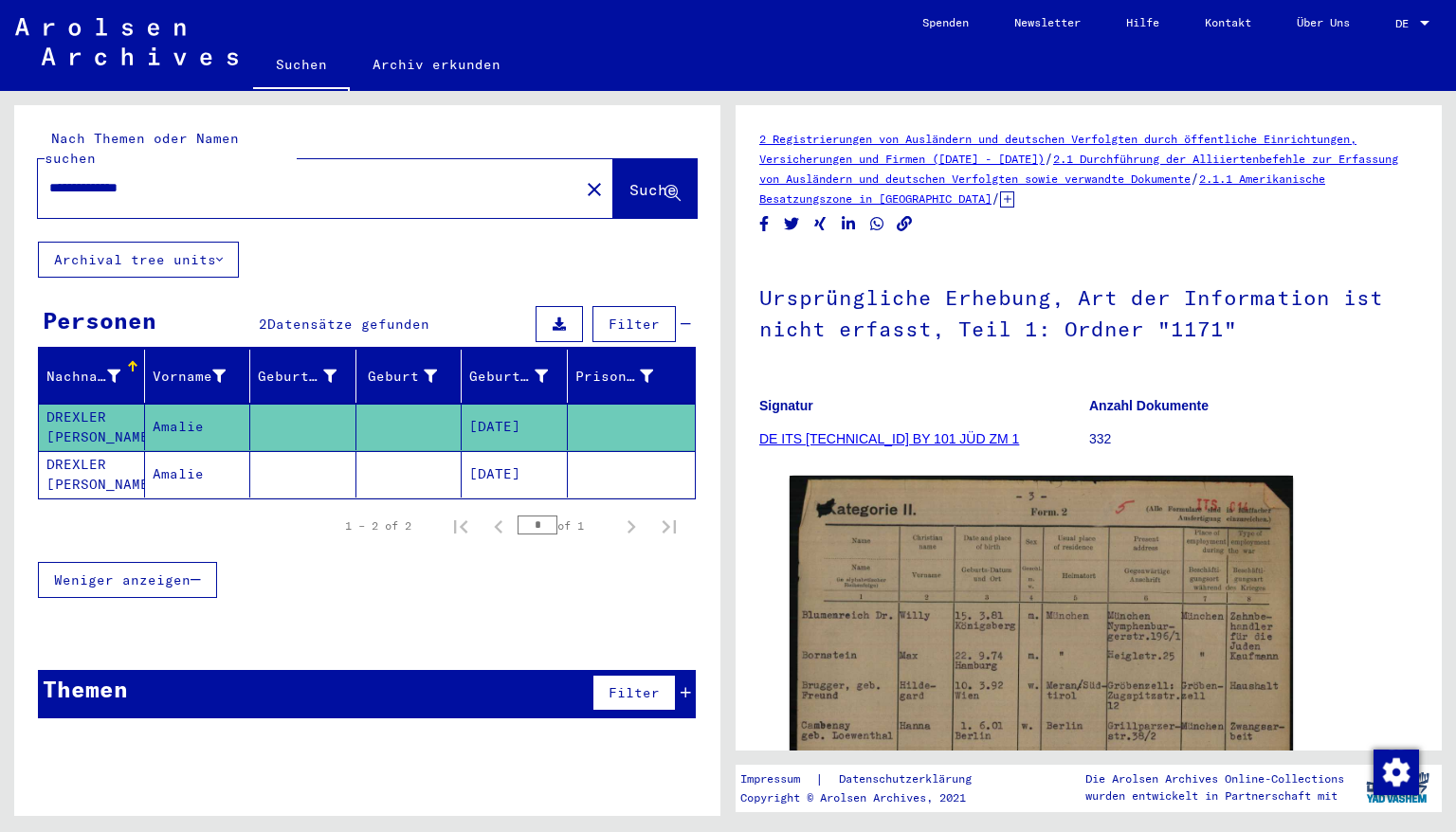 type on "**********" 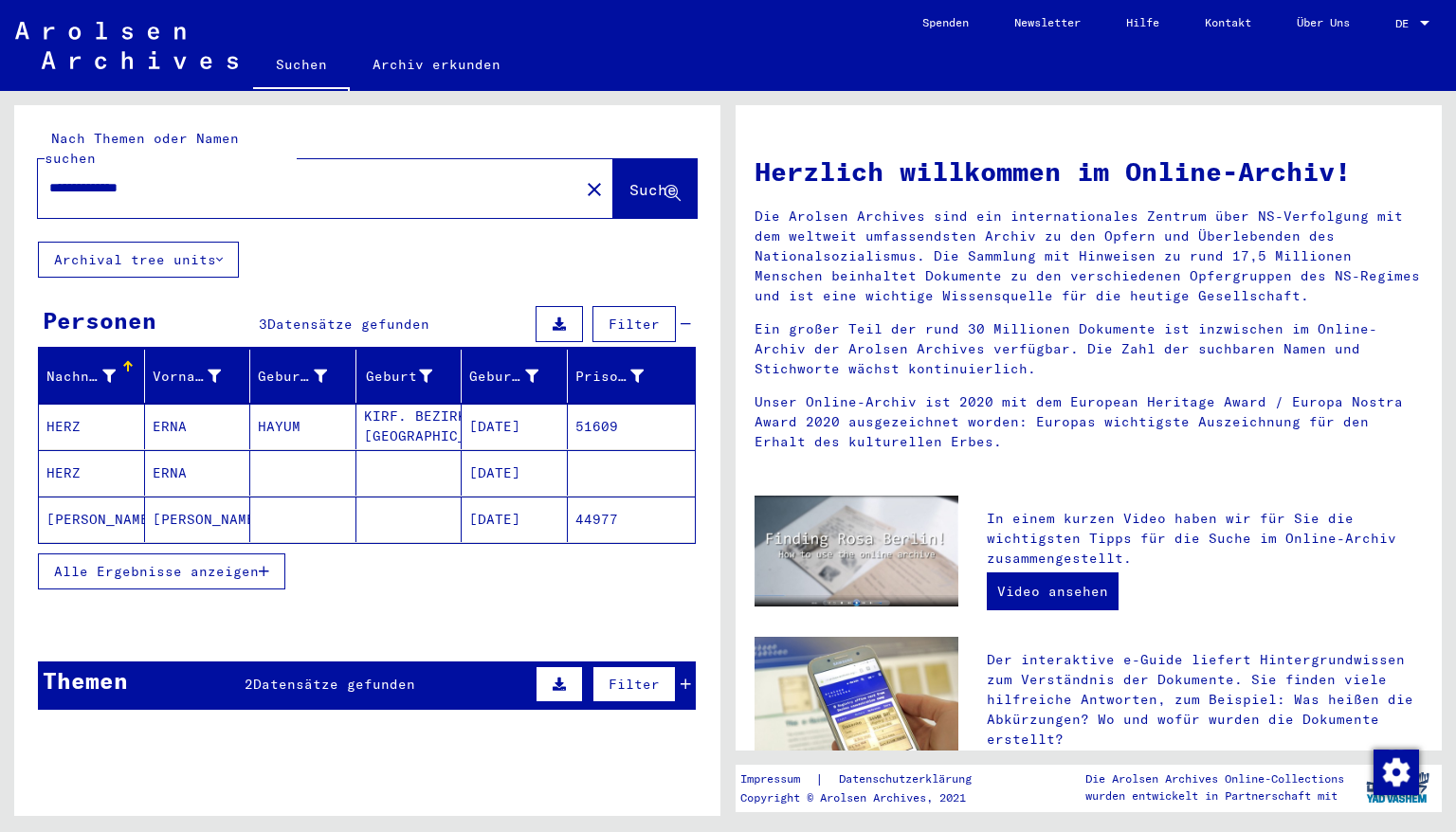 click on "[DATE]" at bounding box center (515, 473) 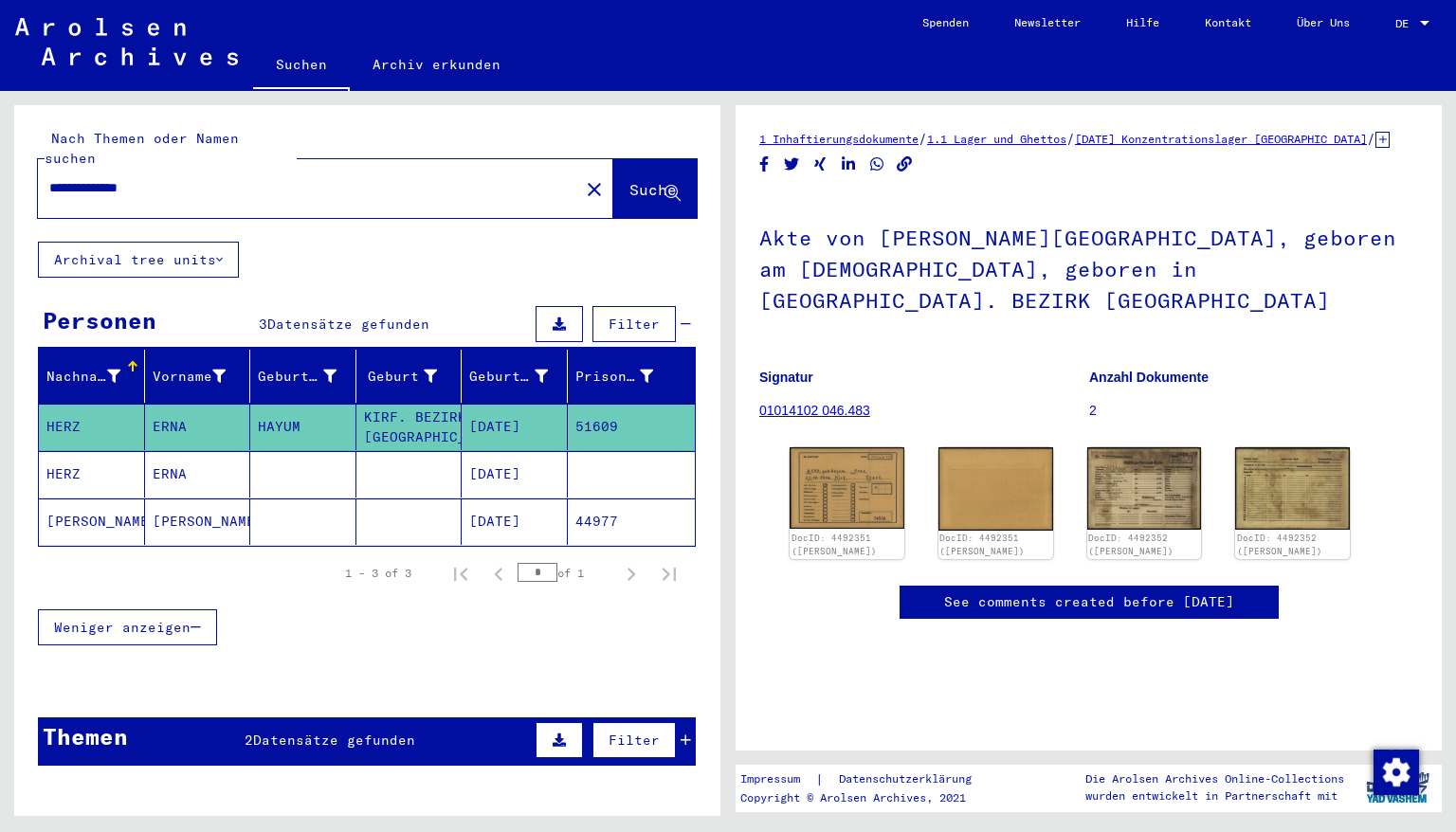 scroll, scrollTop: 0, scrollLeft: 0, axis: both 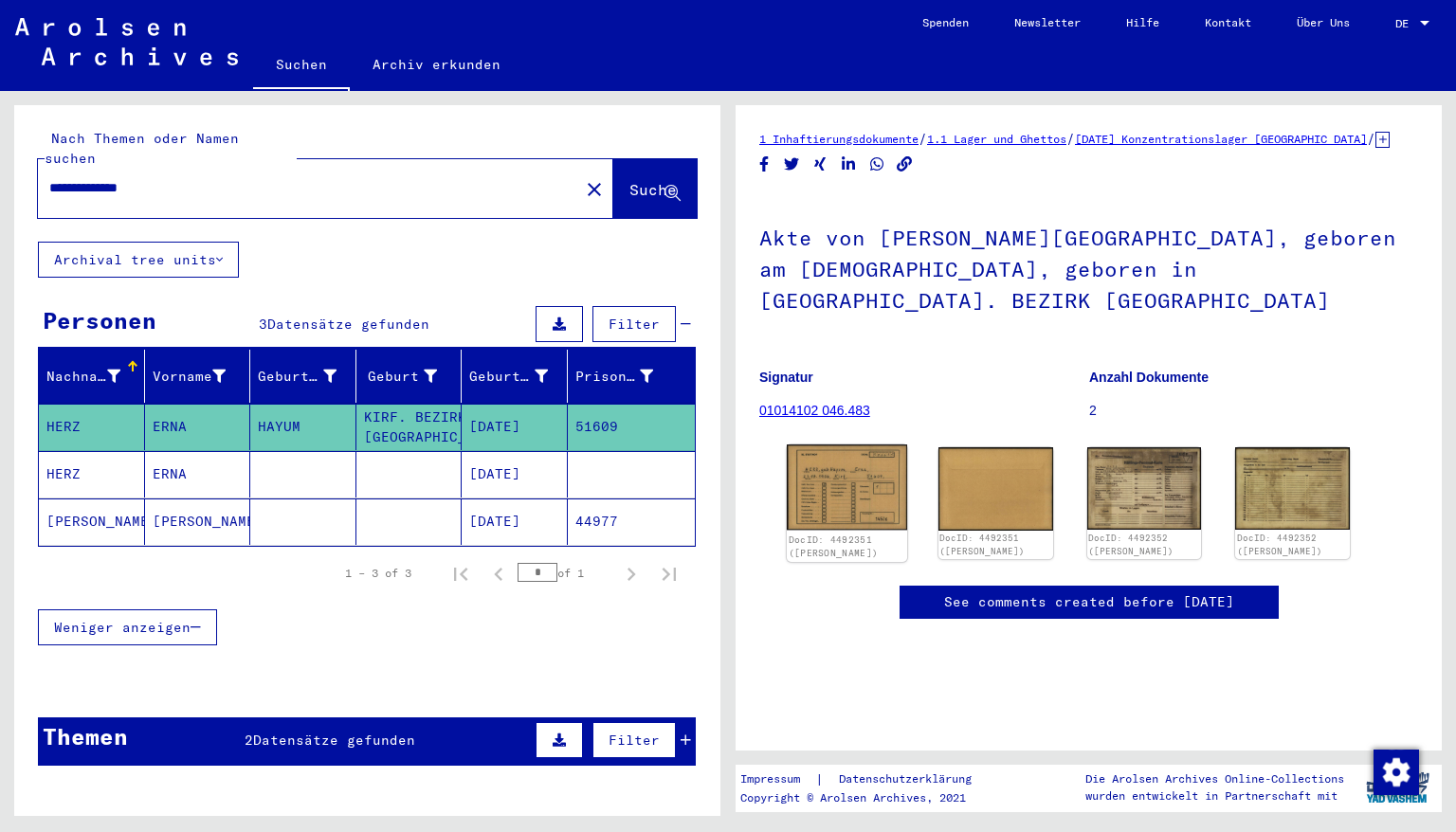 click 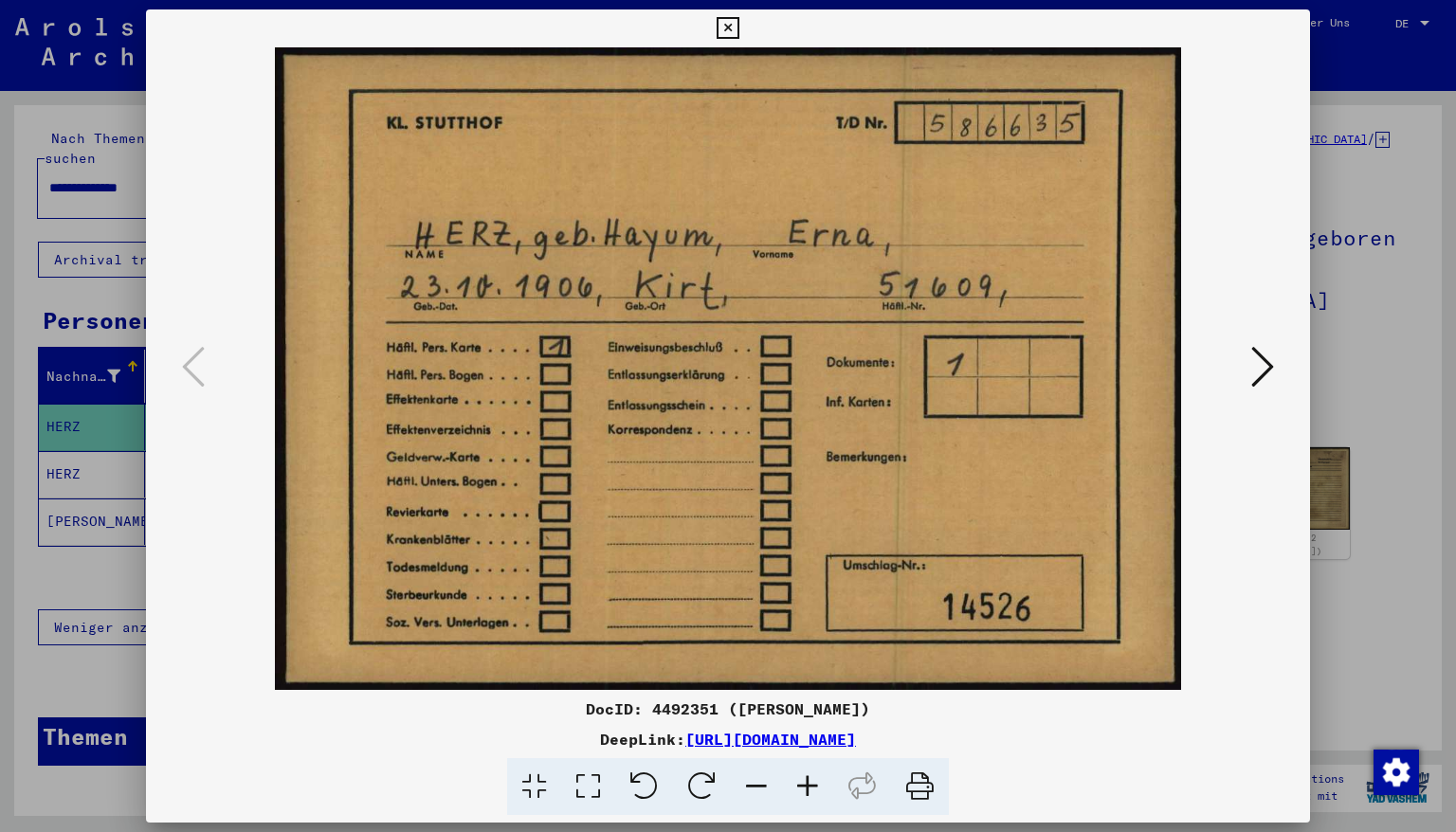 click at bounding box center [727, 28] 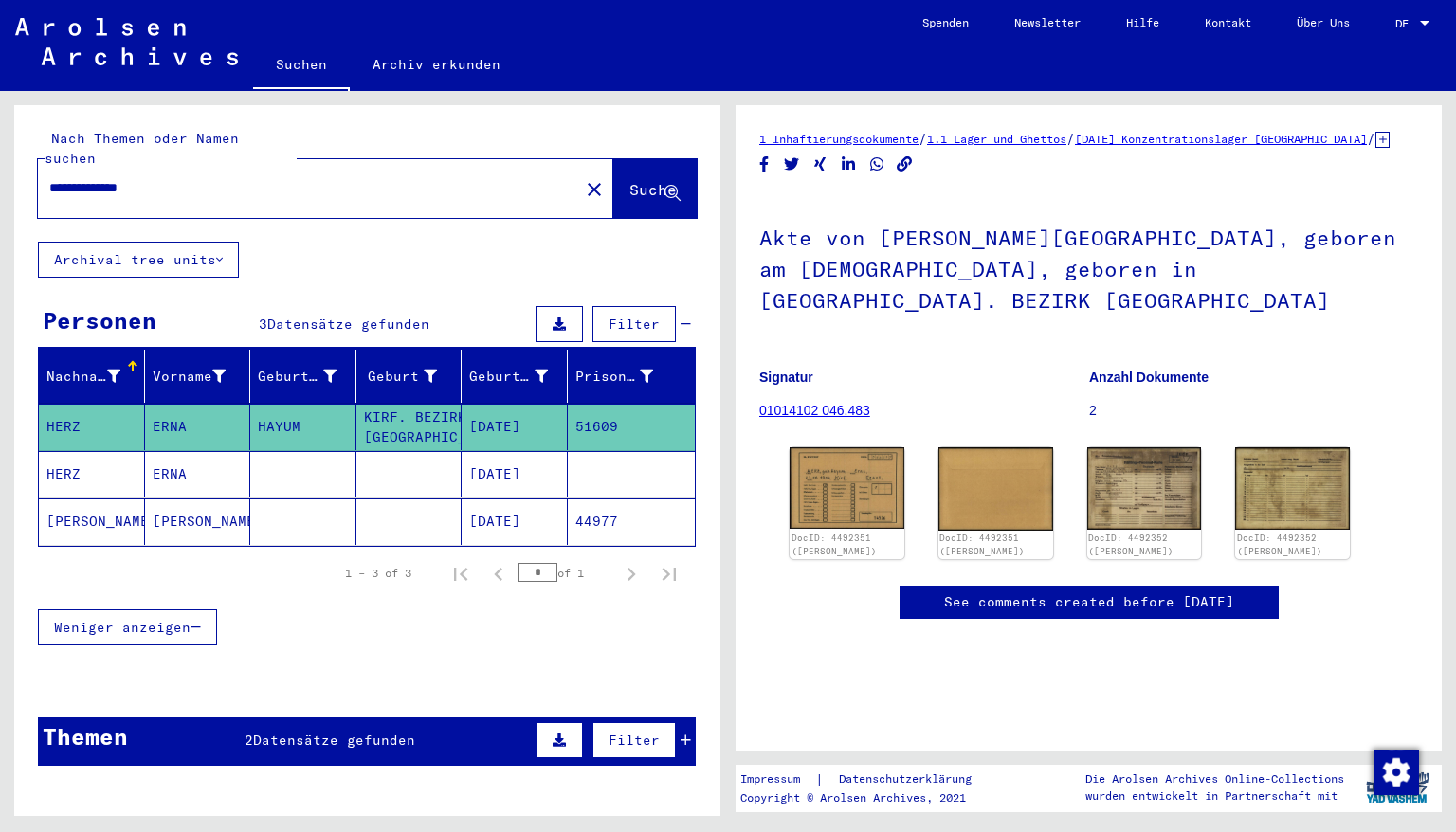 click on "[DATE]" at bounding box center (515, 521) 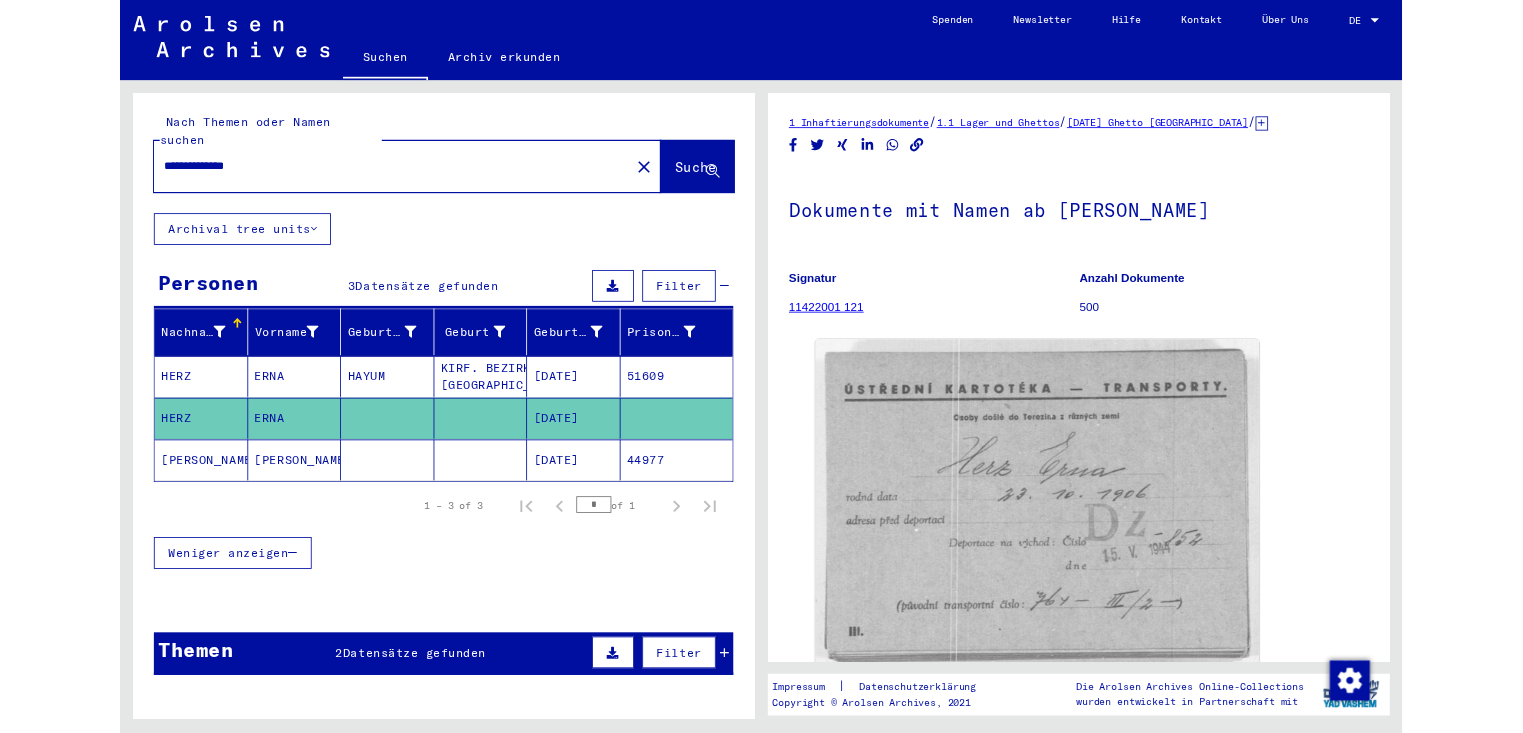 scroll, scrollTop: 0, scrollLeft: 0, axis: both 